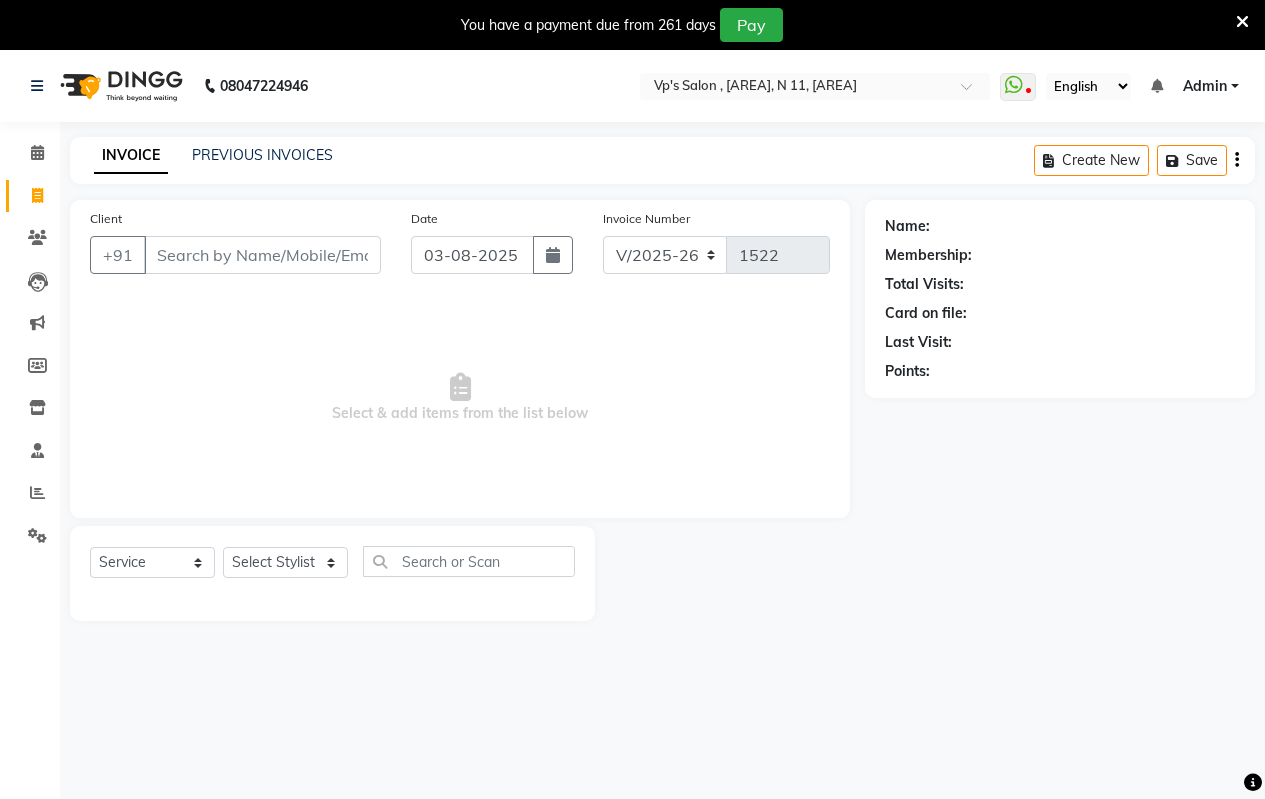 select on "4917" 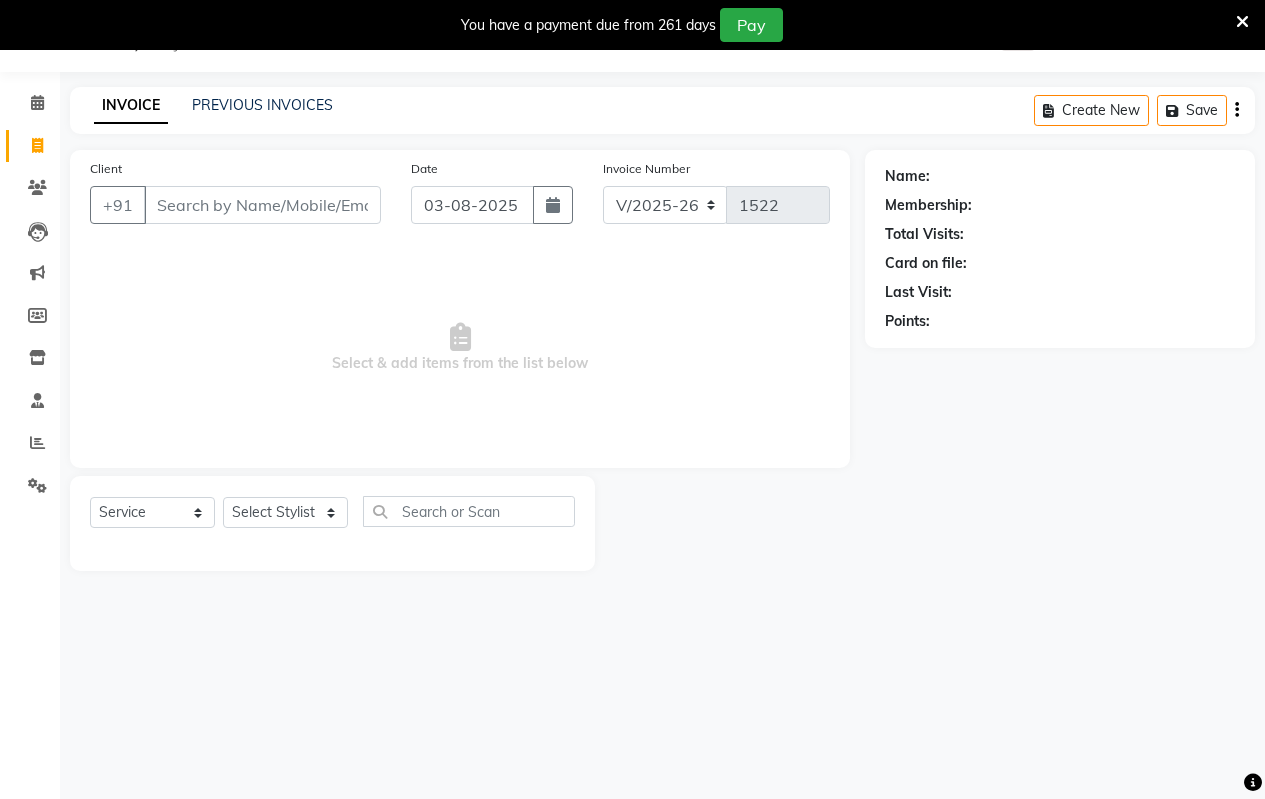 click on "Client" at bounding box center (262, 205) 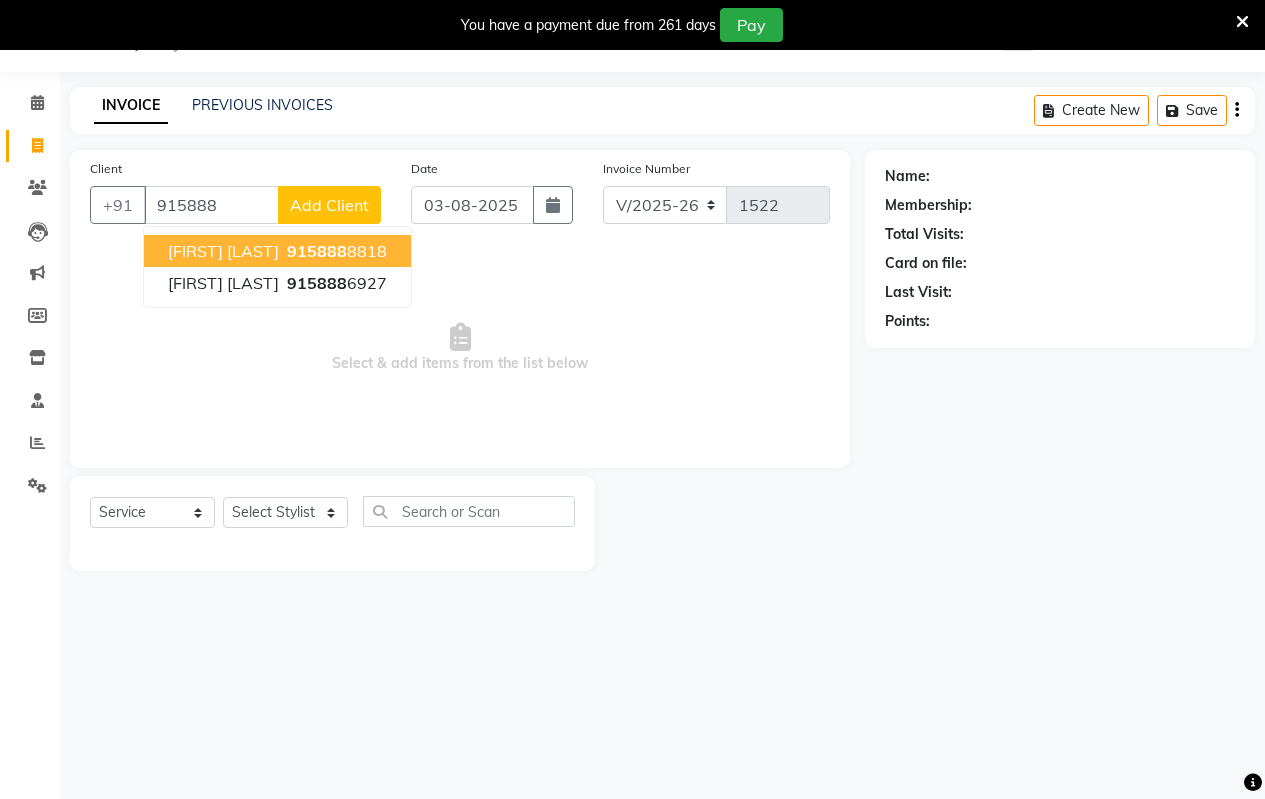click on "[PHONE]" at bounding box center (335, 251) 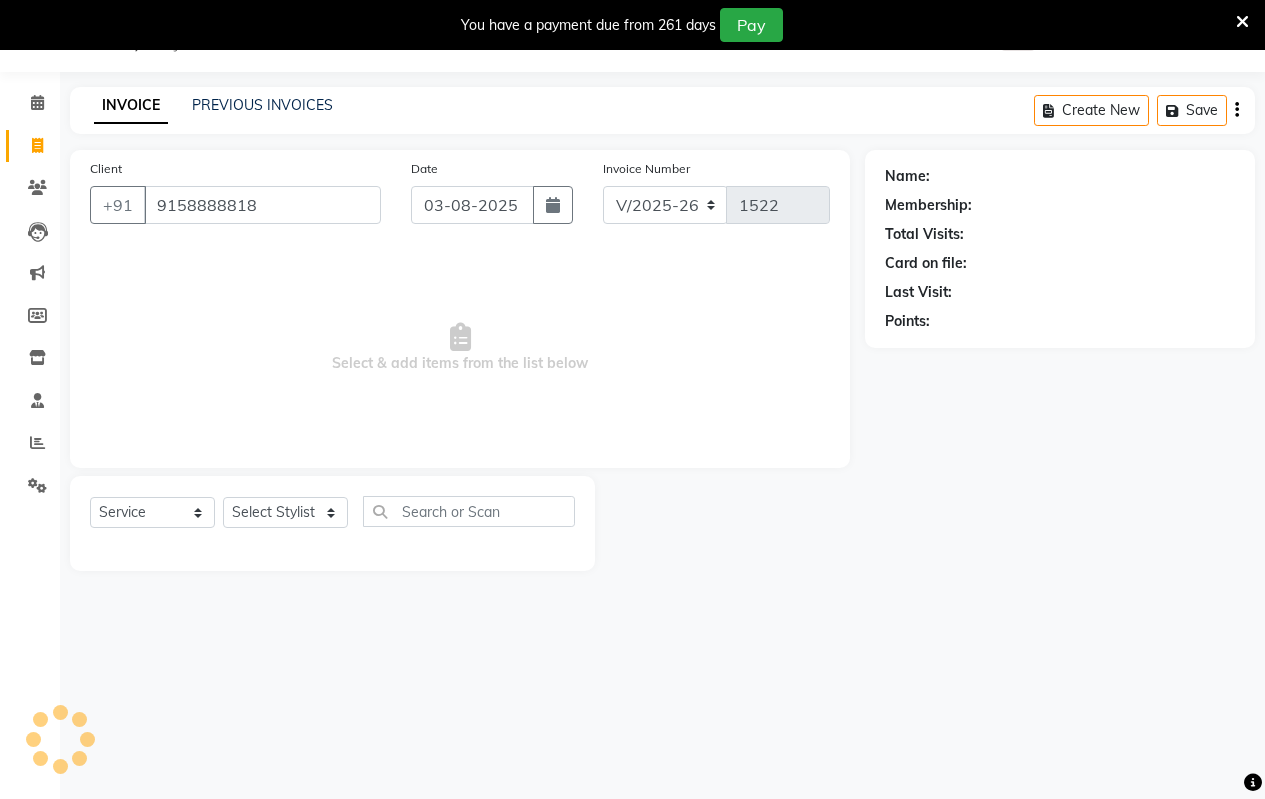 type on "9158888818" 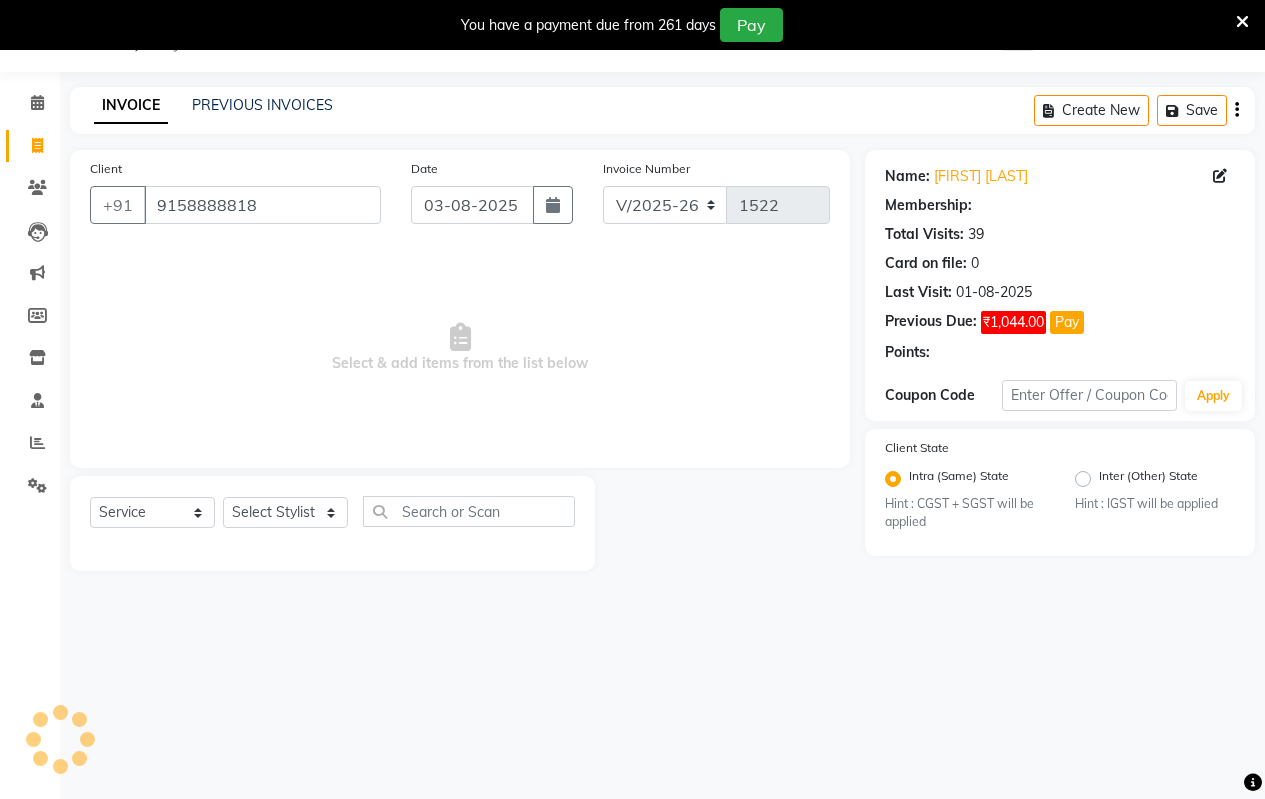 select on "1: Object" 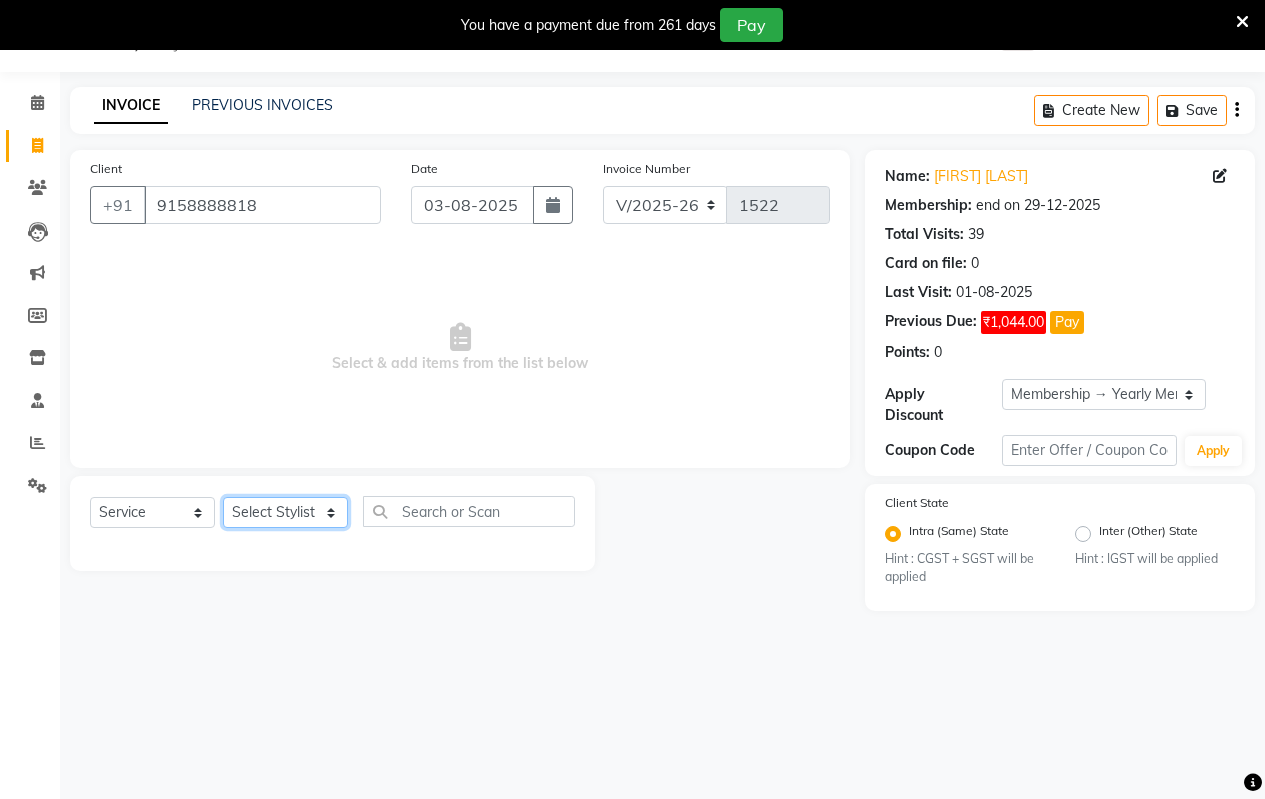 click on "Select Stylist [FIRST] [FIRST] [FIRST] [FIRST] [FIRST] [FIRST] [FIRST]" 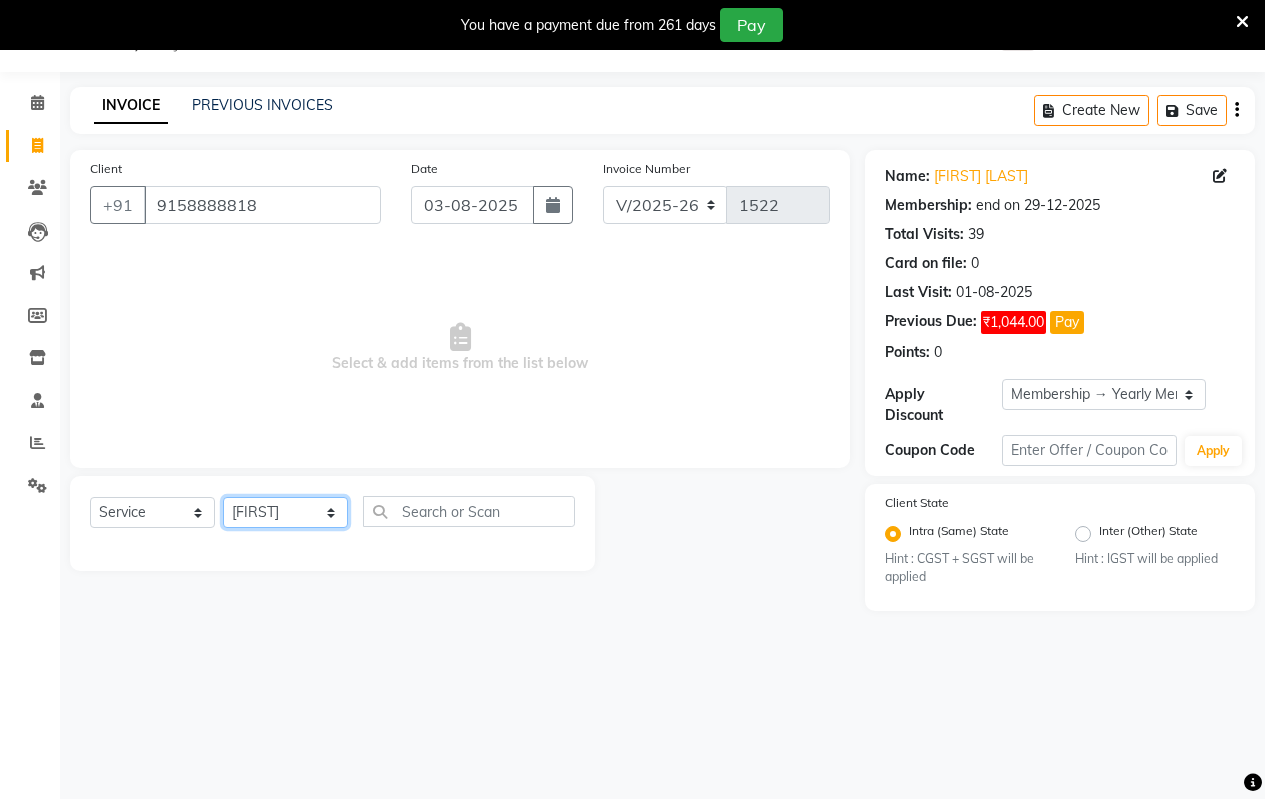click on "Select Stylist [FIRST] [FIRST] [FIRST] [FIRST] [FIRST] [FIRST] [FIRST]" 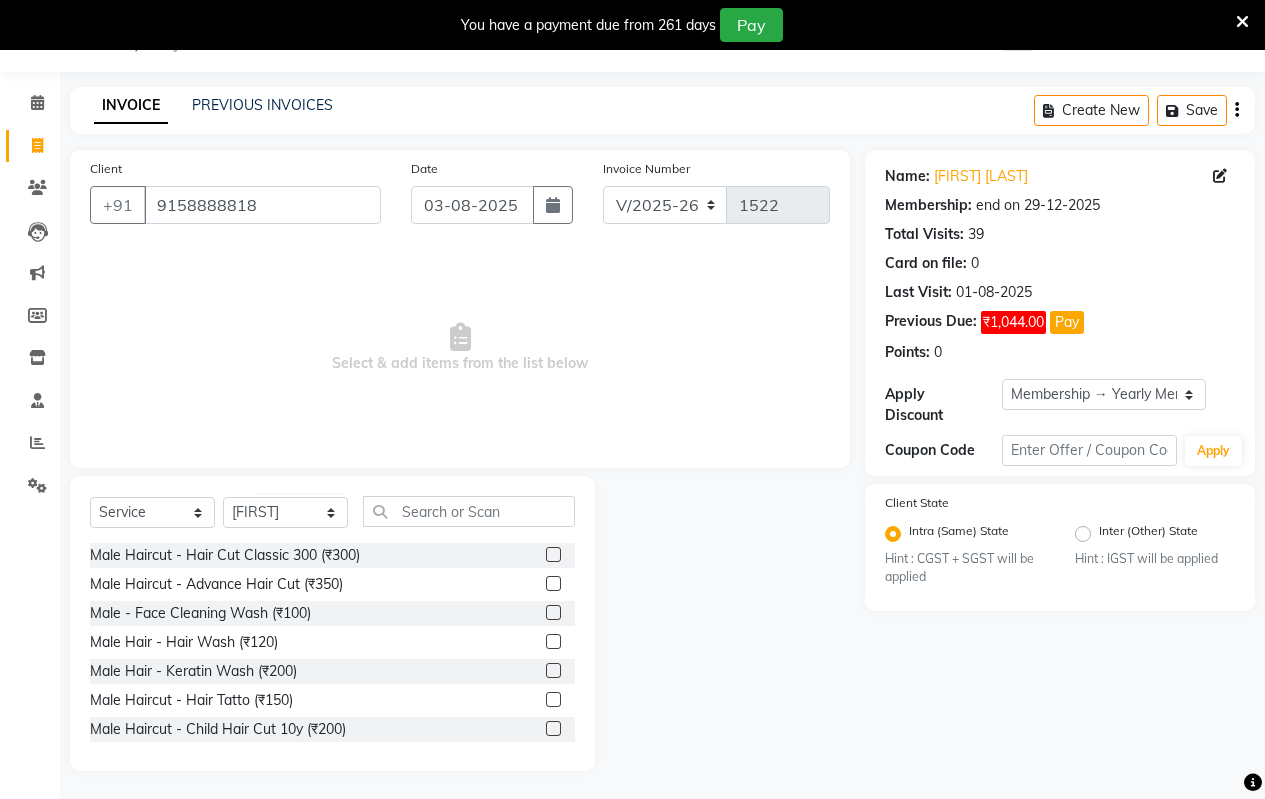 click 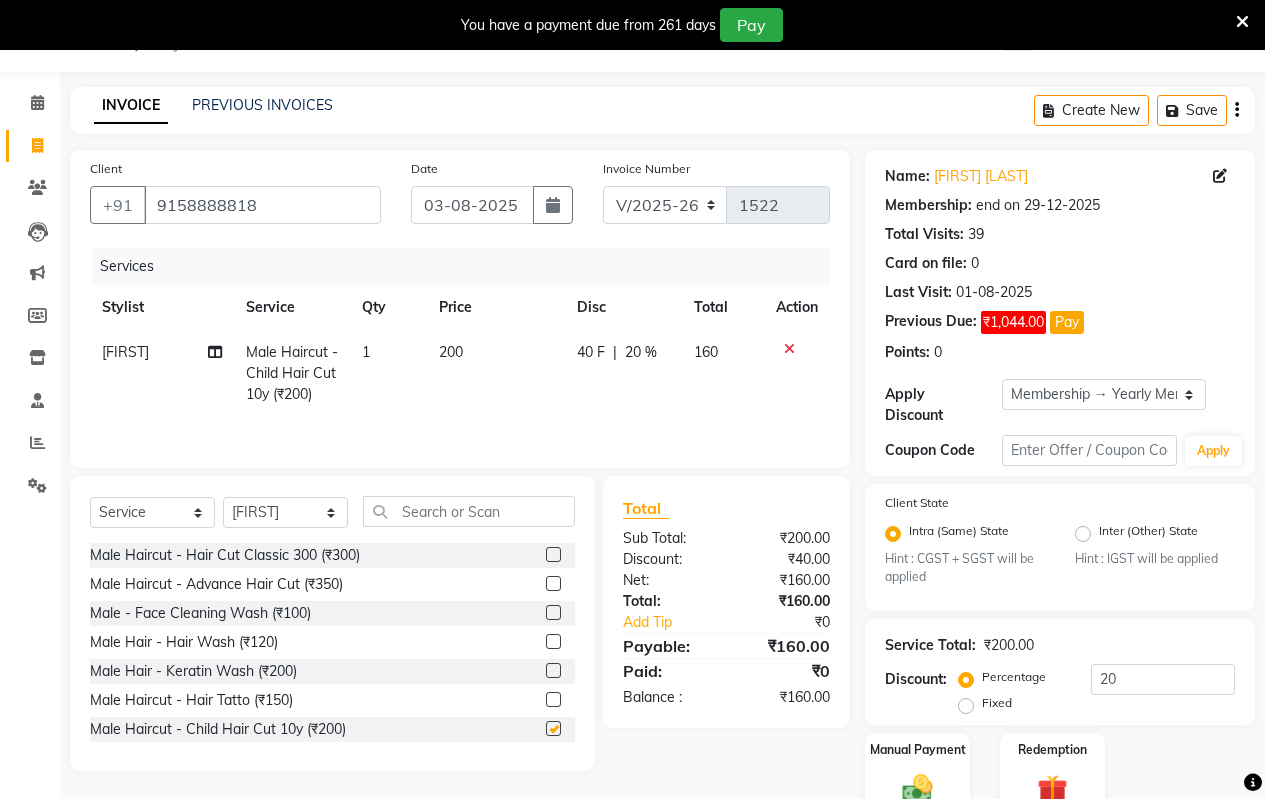 checkbox on "false" 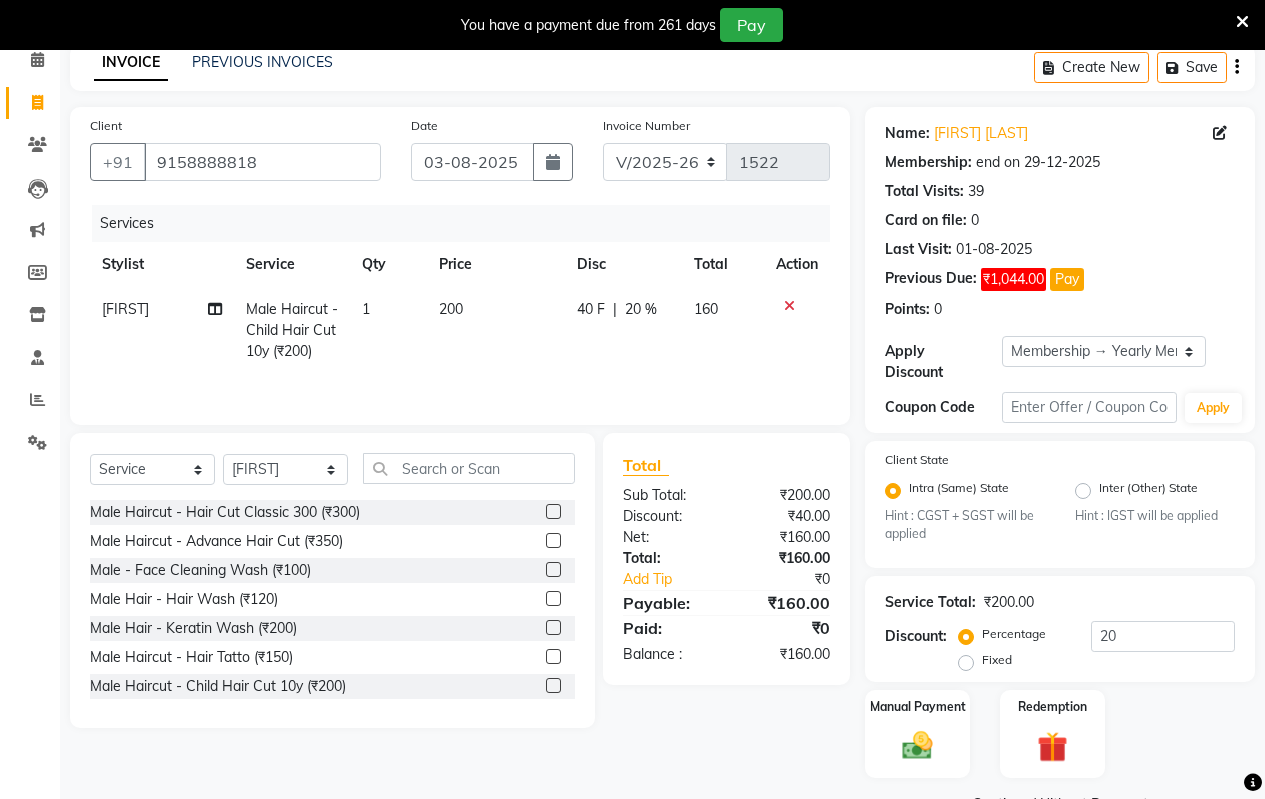 scroll, scrollTop: 127, scrollLeft: 0, axis: vertical 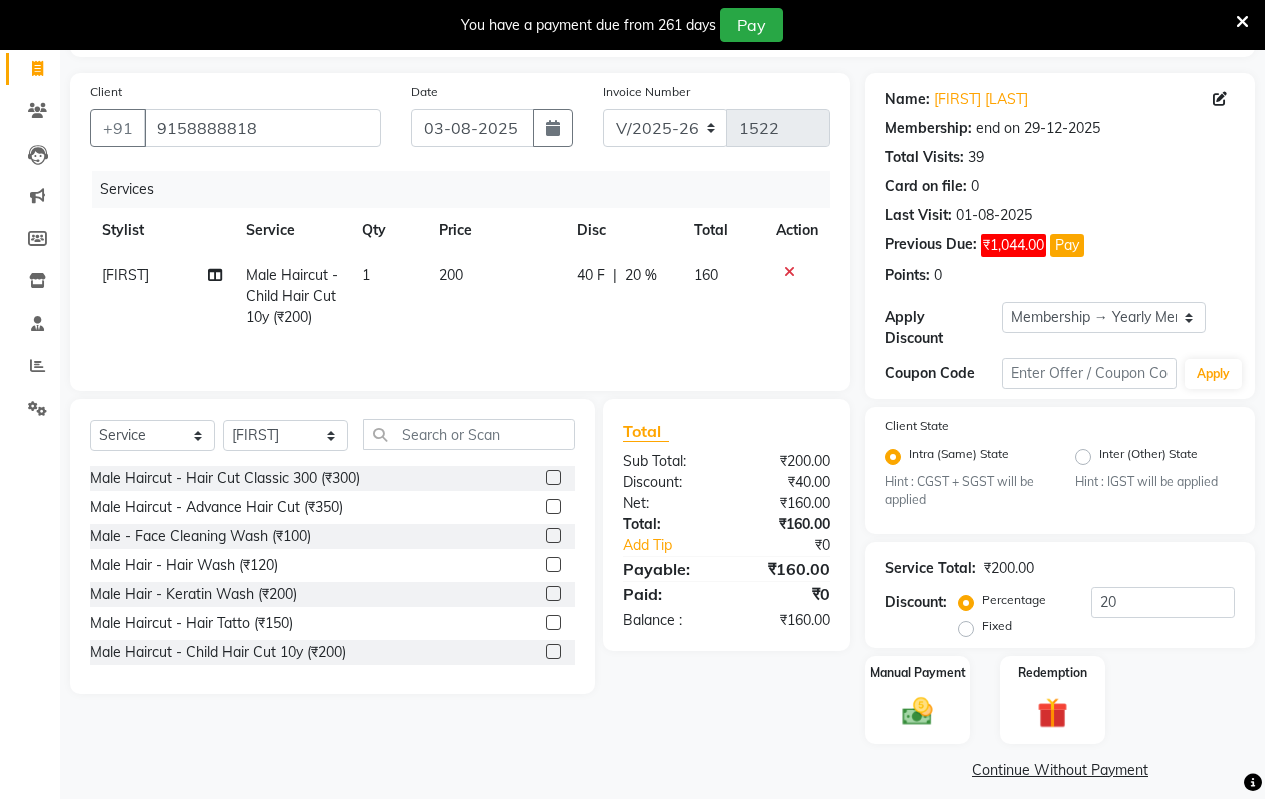 click on "200" 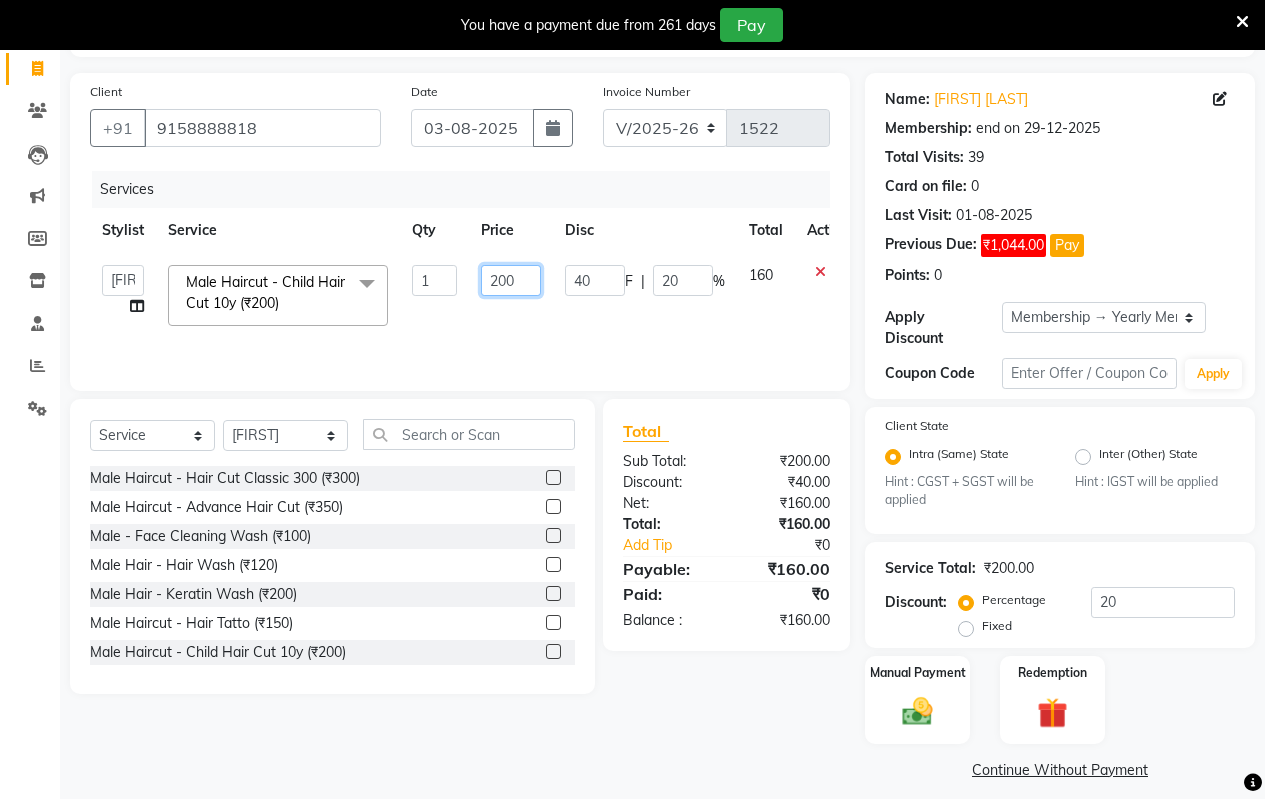 click on "200" 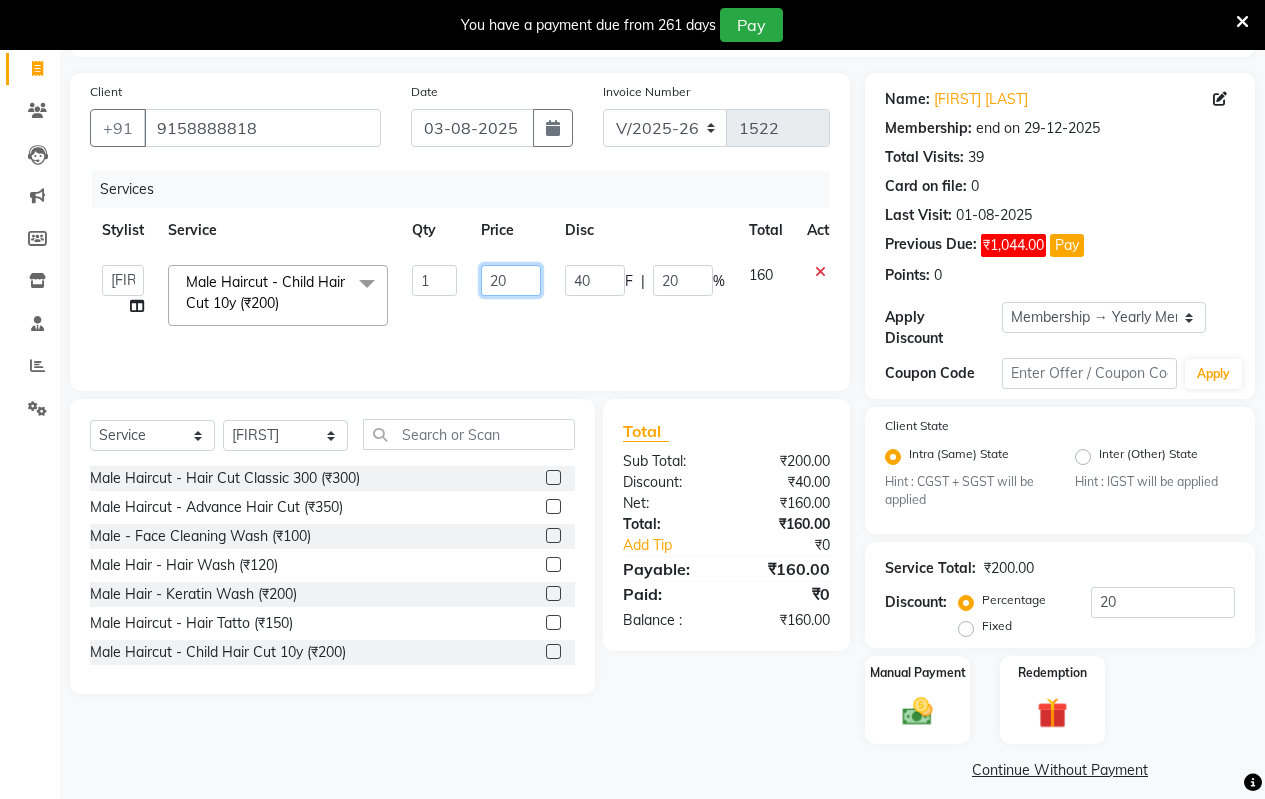 type on "2" 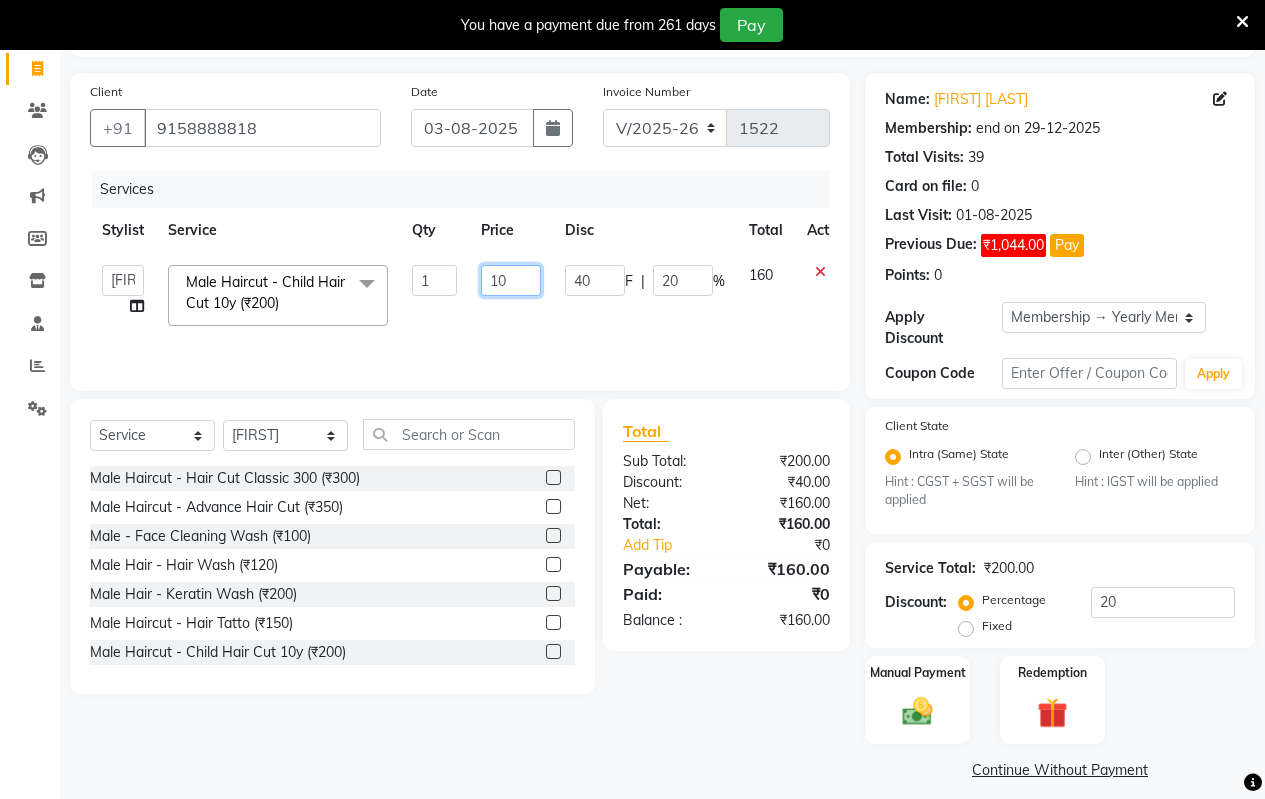 type on "100" 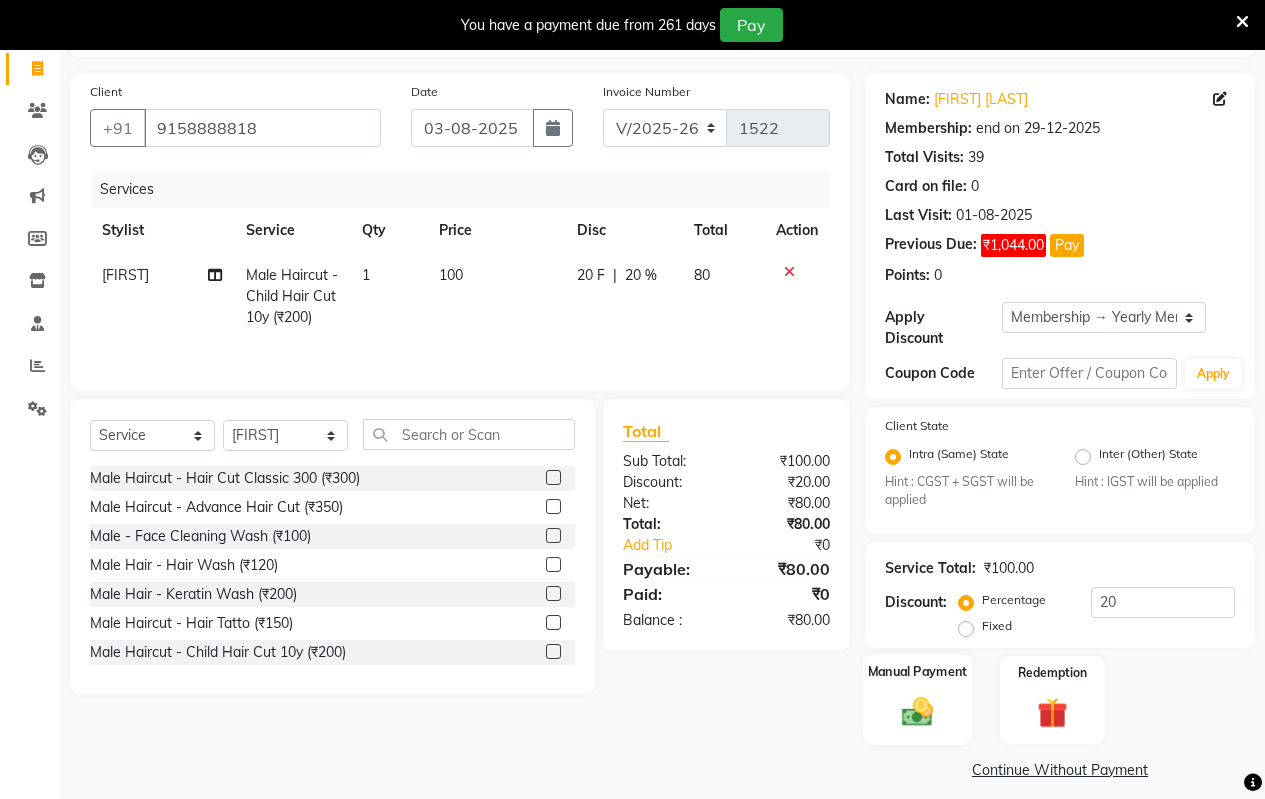 click 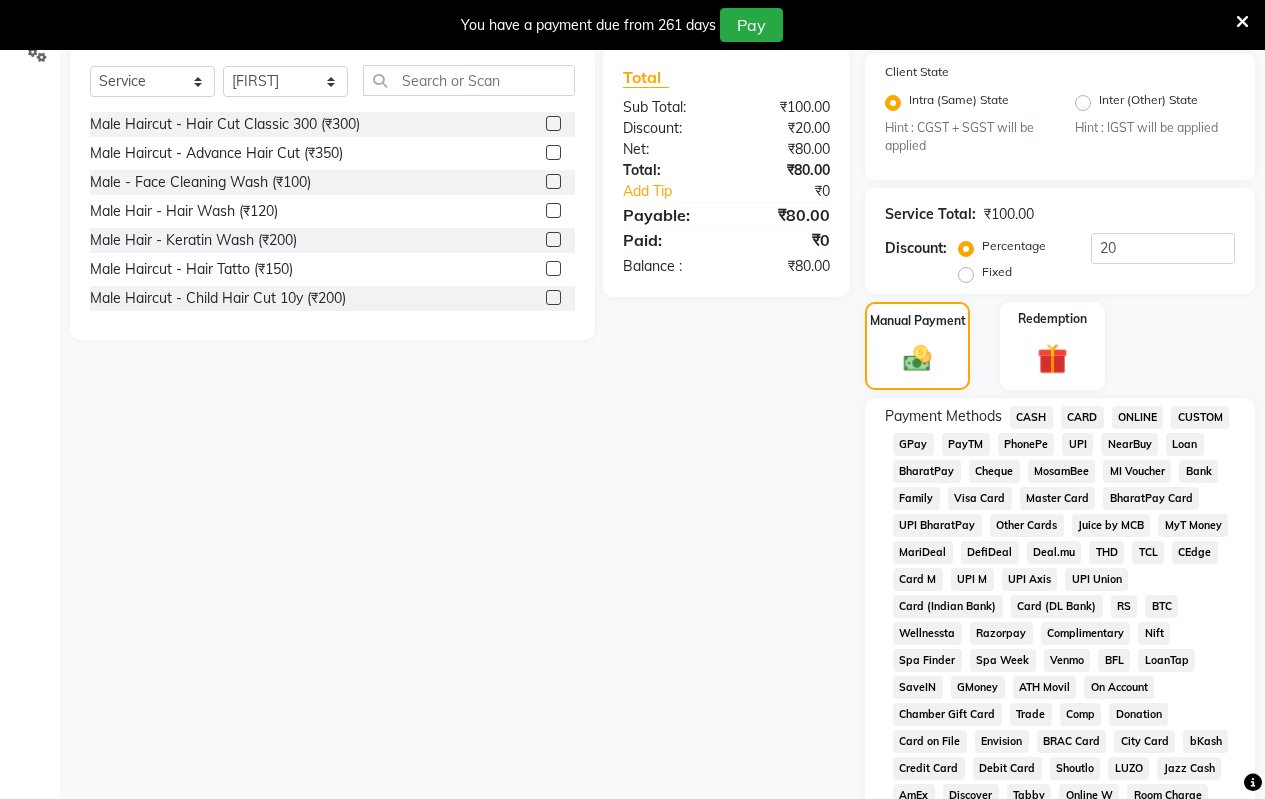 scroll, scrollTop: 600, scrollLeft: 0, axis: vertical 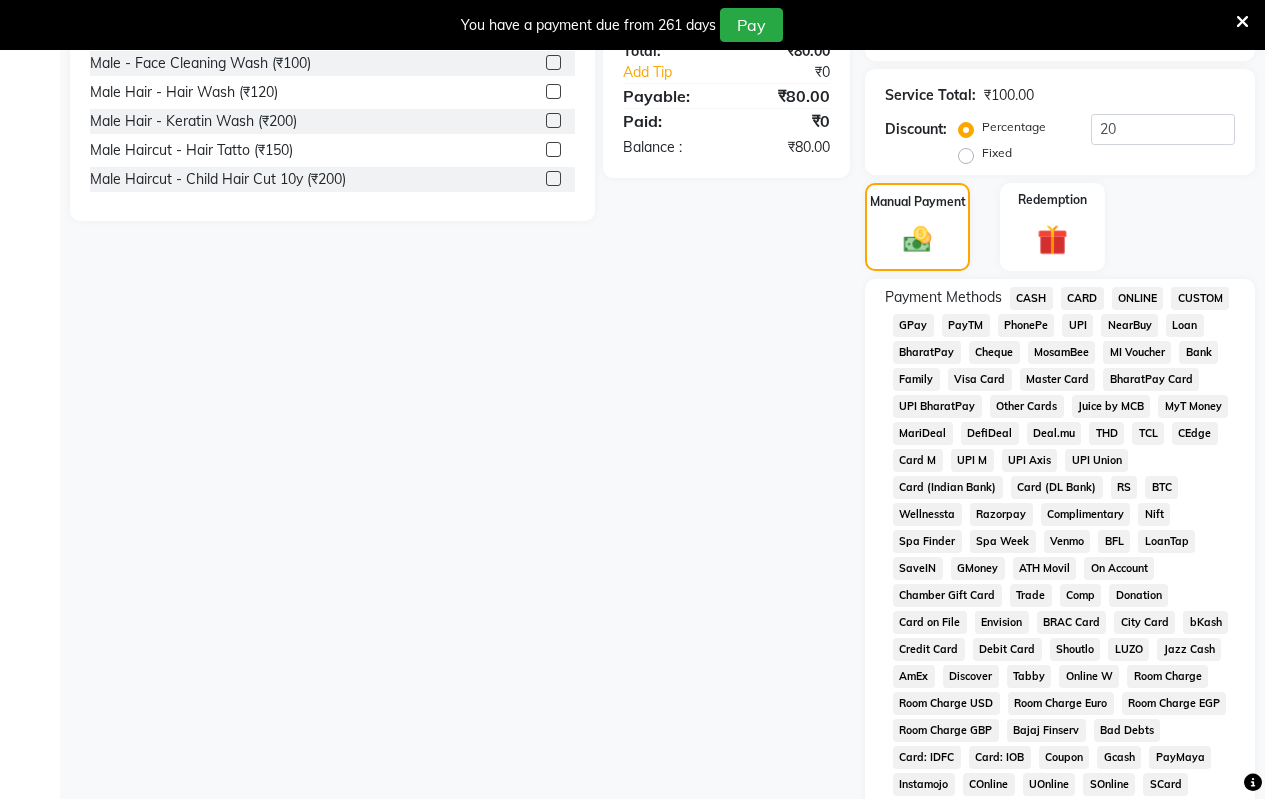 click on "CASH" 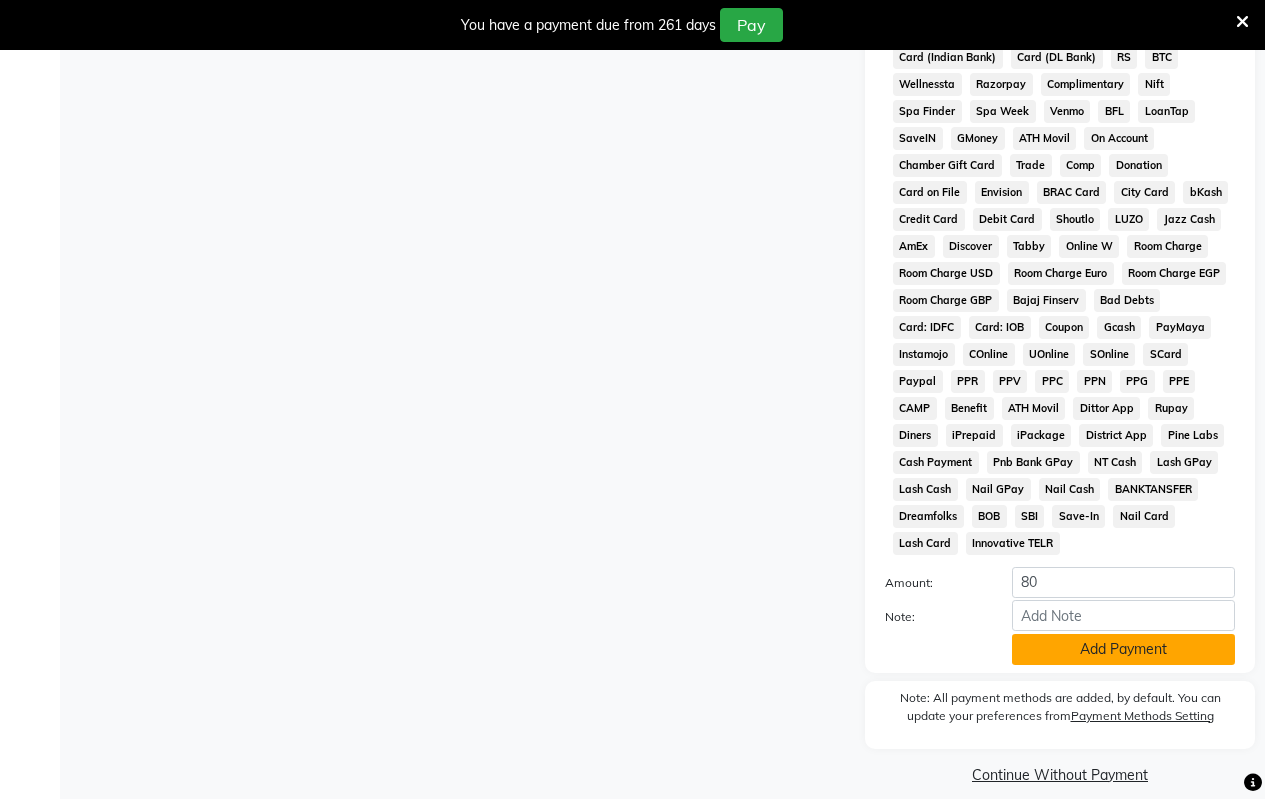 scroll, scrollTop: 1035, scrollLeft: 0, axis: vertical 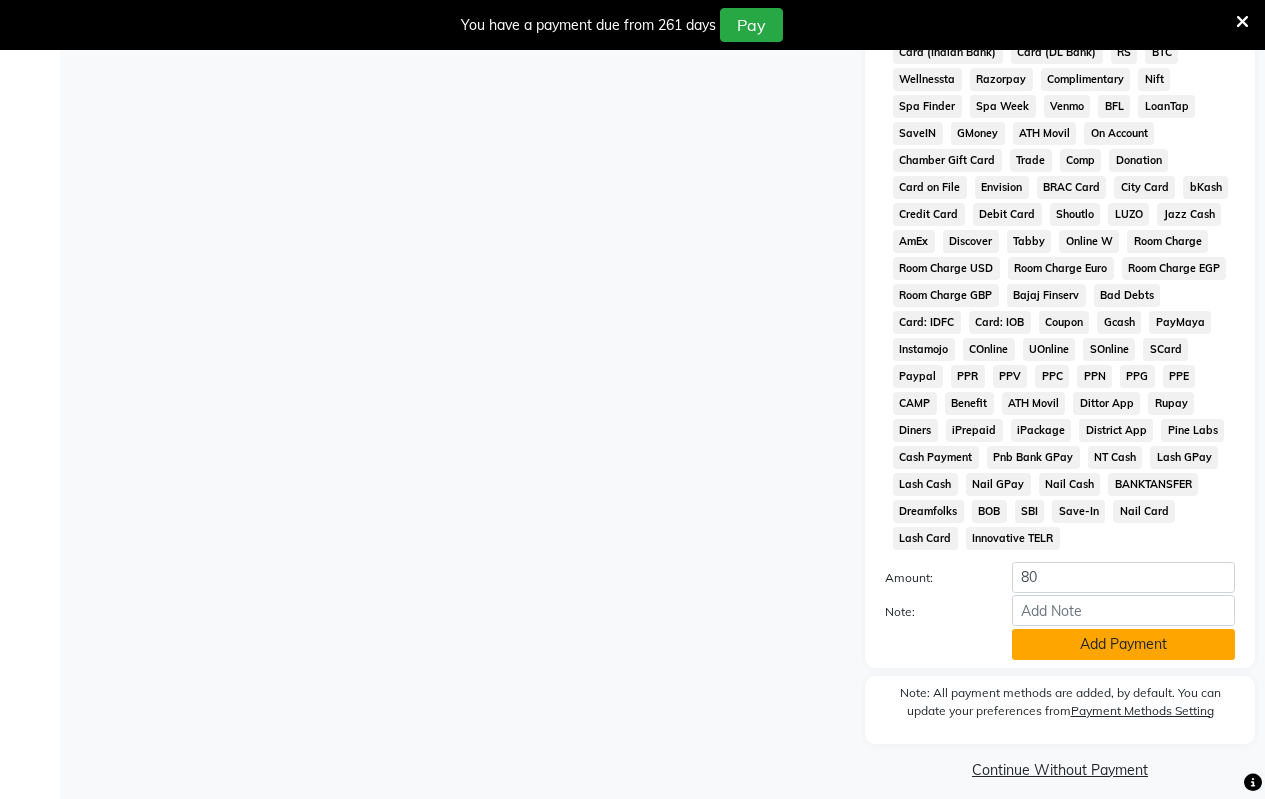 click on "Add Payment" 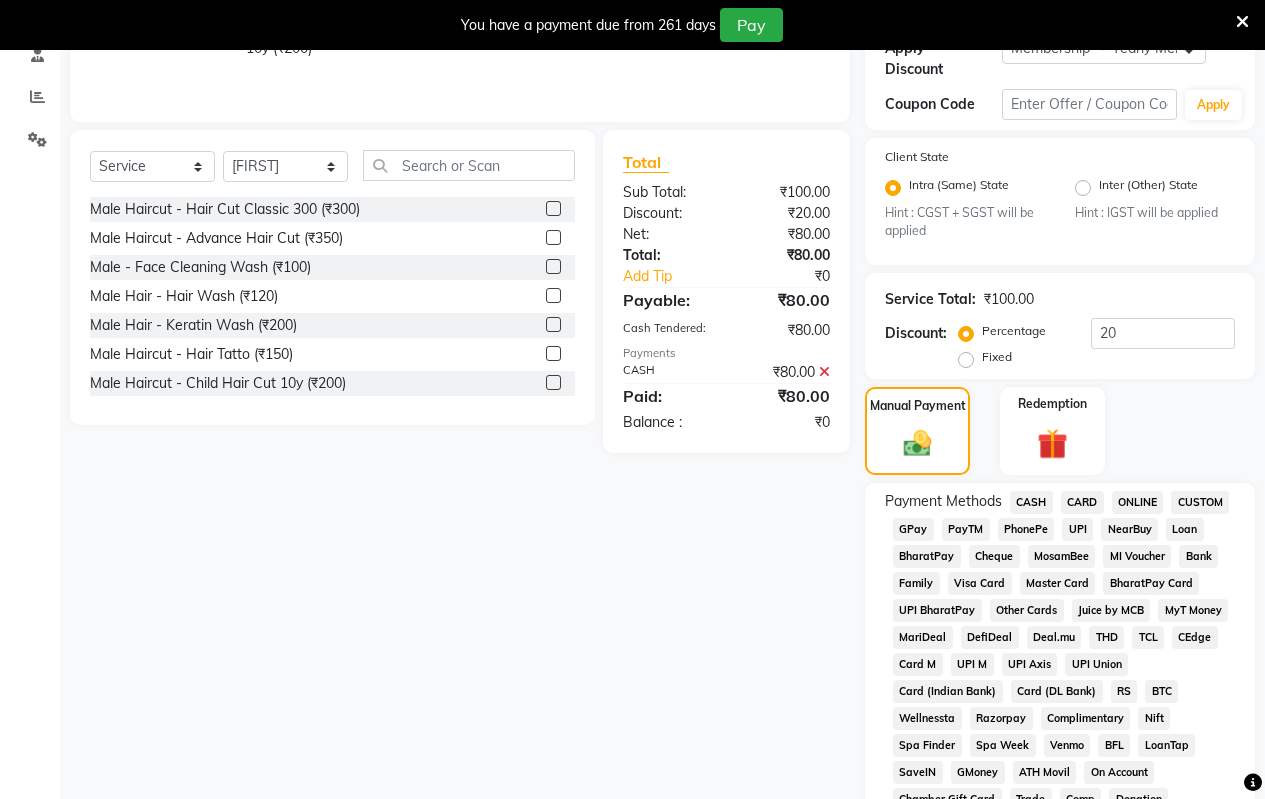 scroll, scrollTop: 135, scrollLeft: 0, axis: vertical 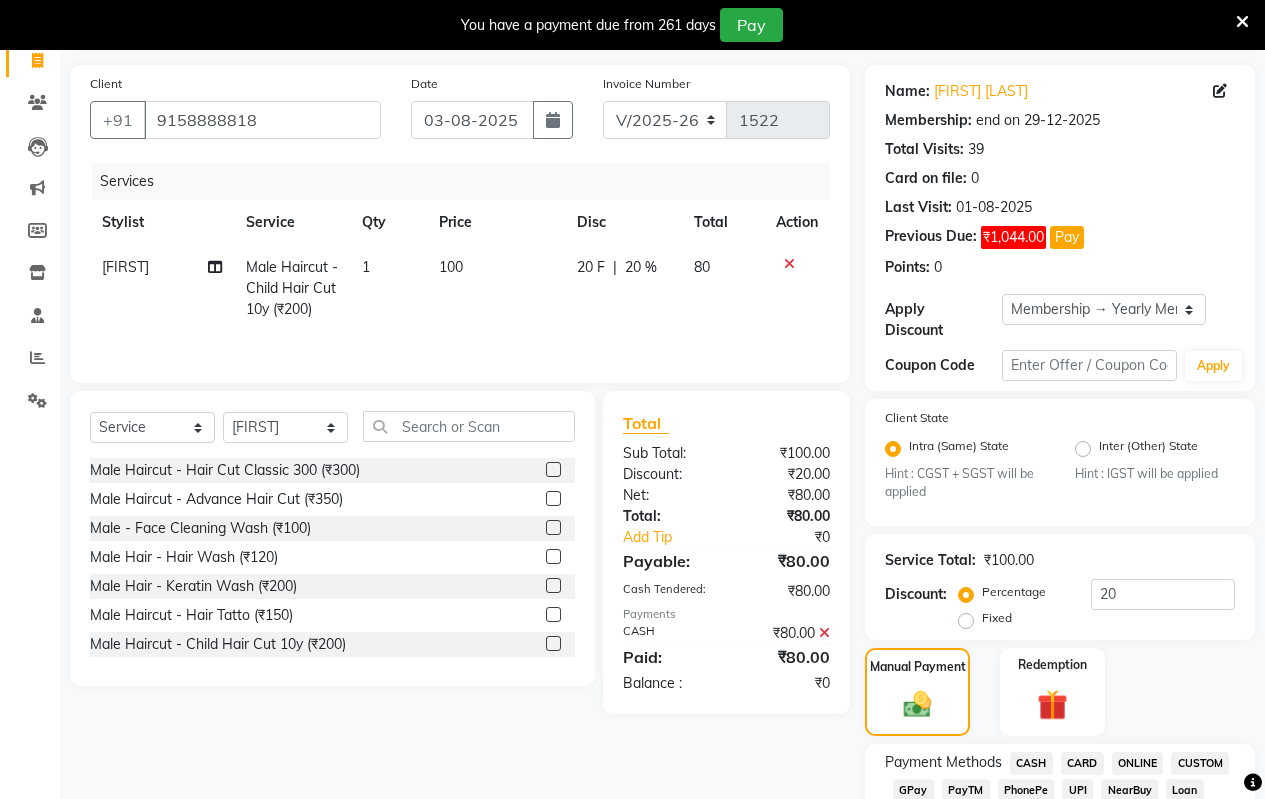 click on "CASH" 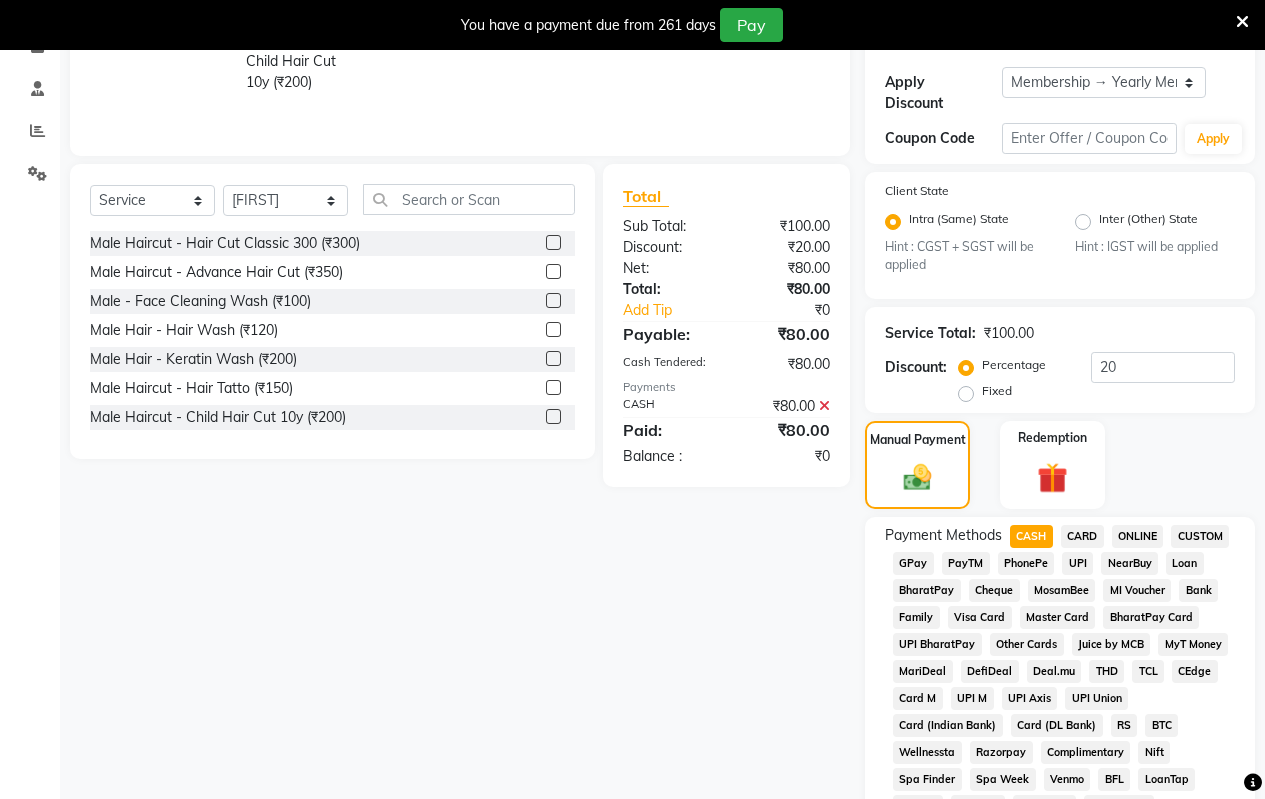 scroll, scrollTop: 348, scrollLeft: 0, axis: vertical 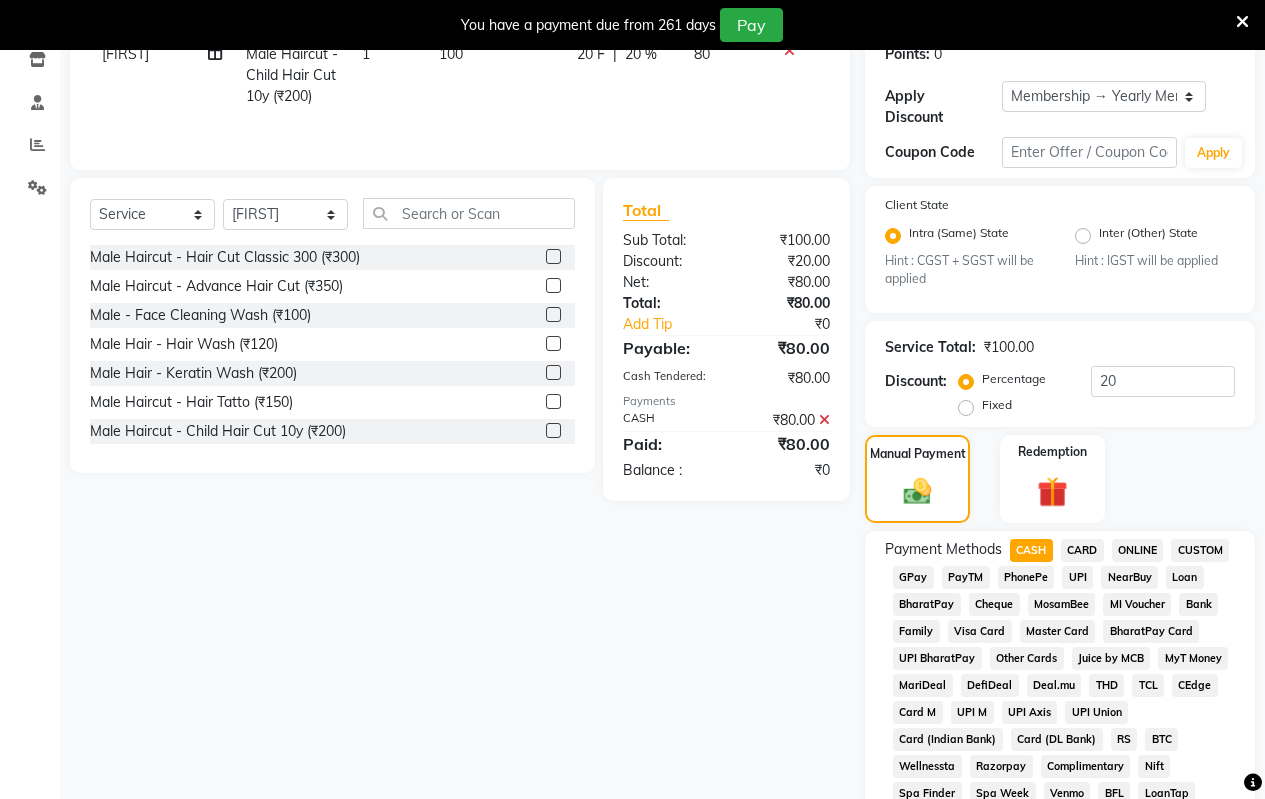 click on "₹80.00" 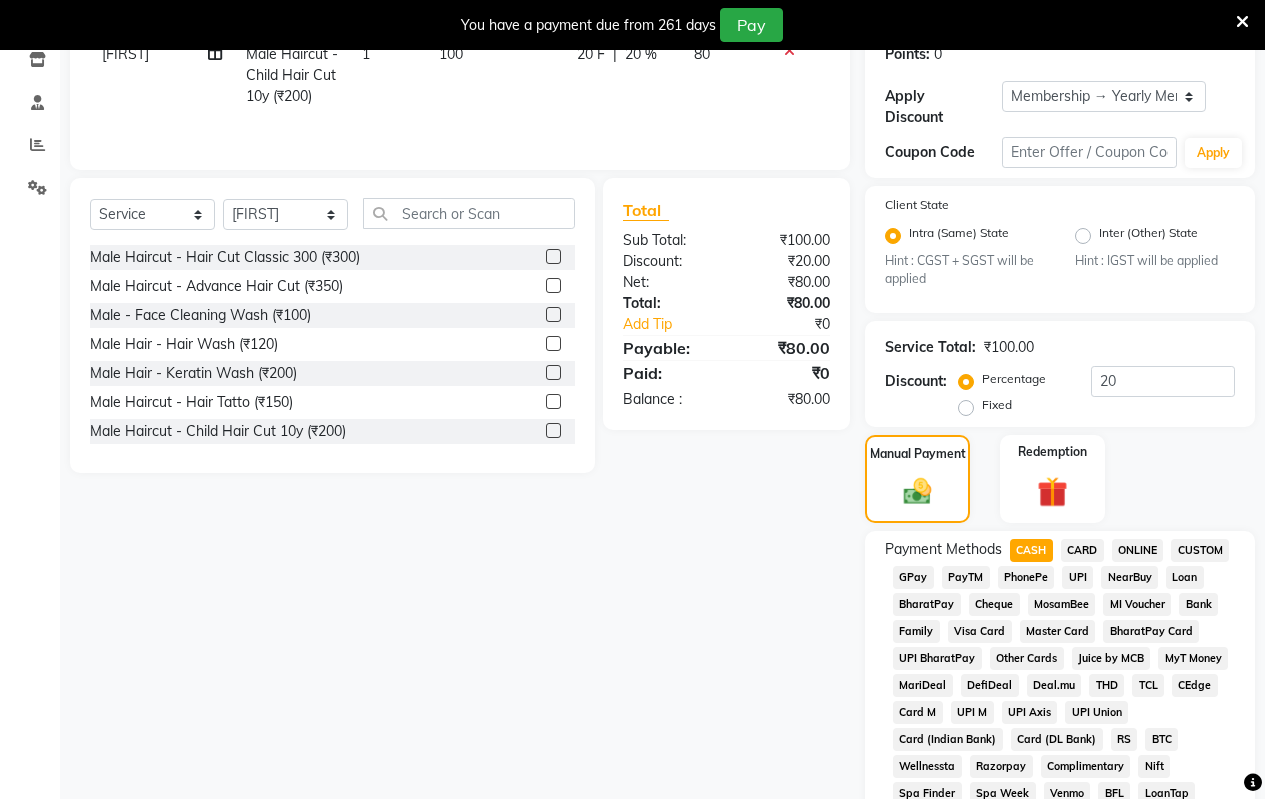 click on "ONLINE" 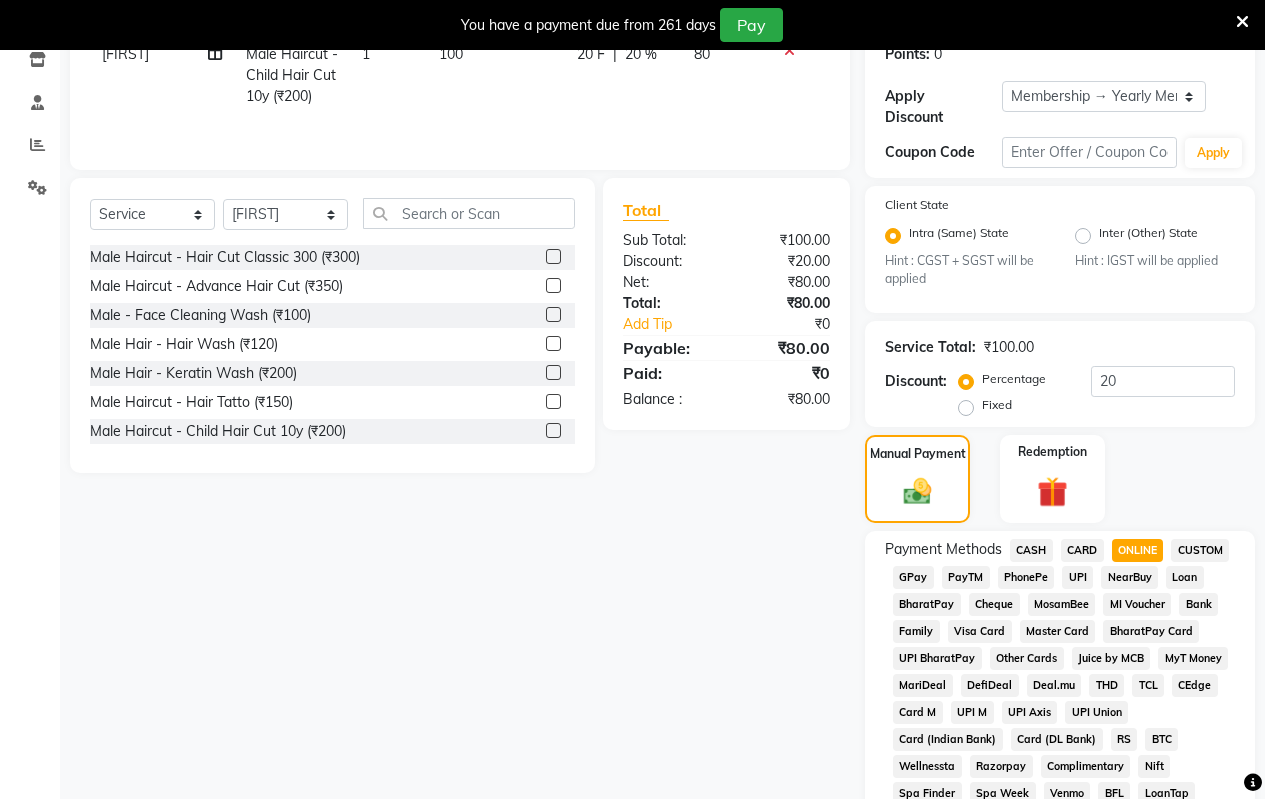 click on "CASH" 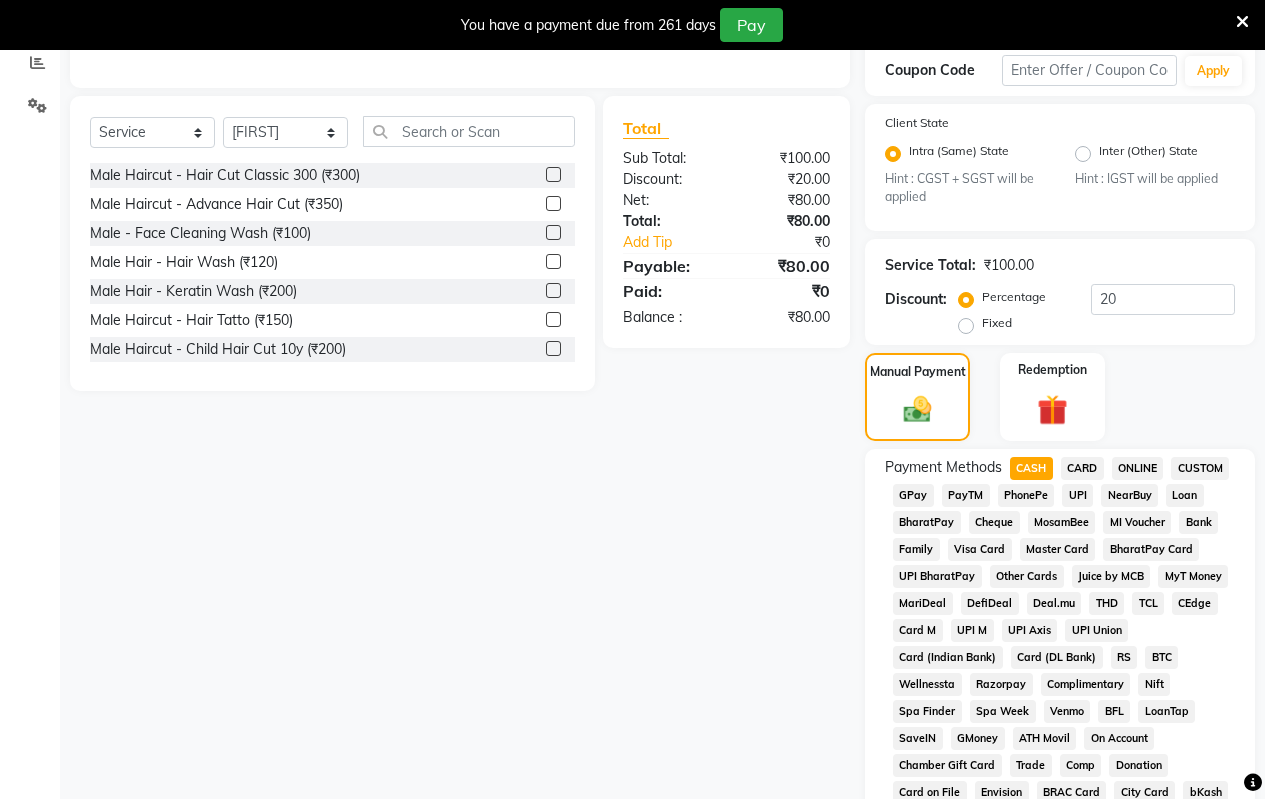 scroll, scrollTop: 48, scrollLeft: 0, axis: vertical 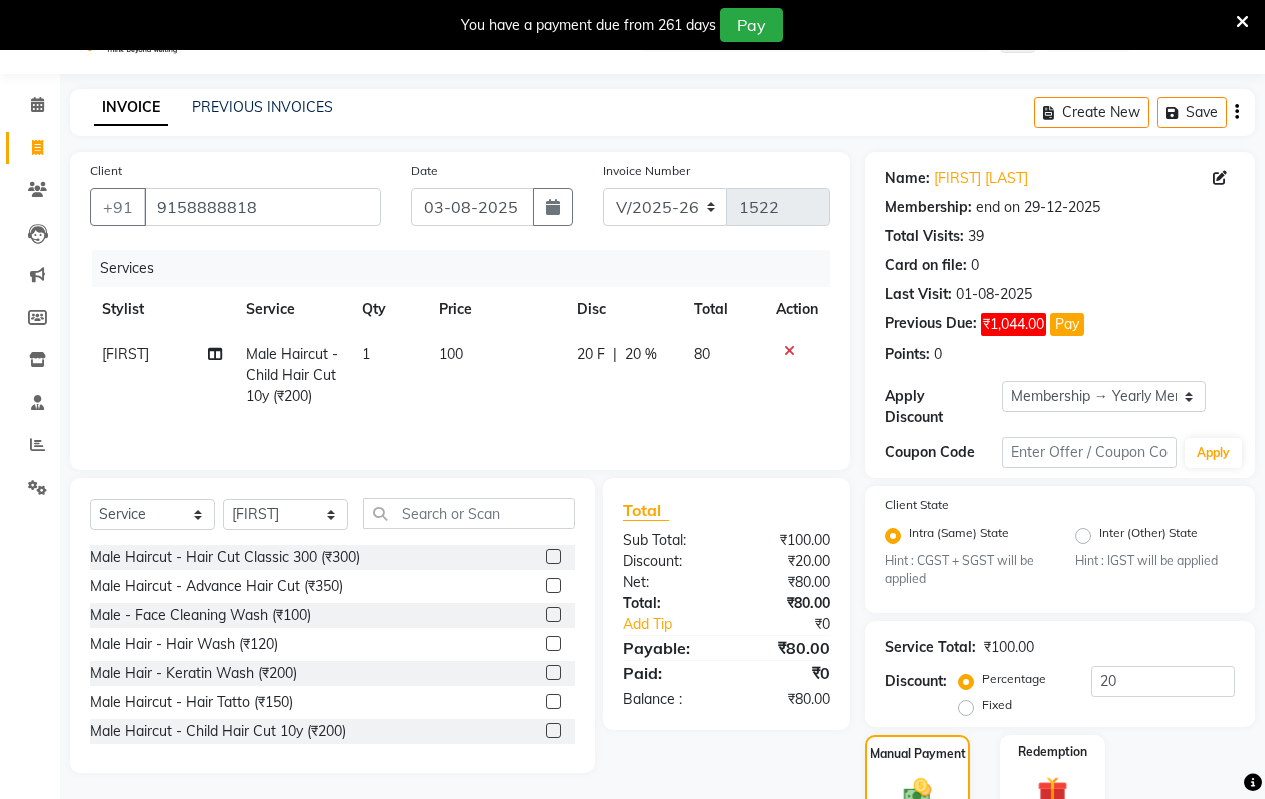 click on "100" 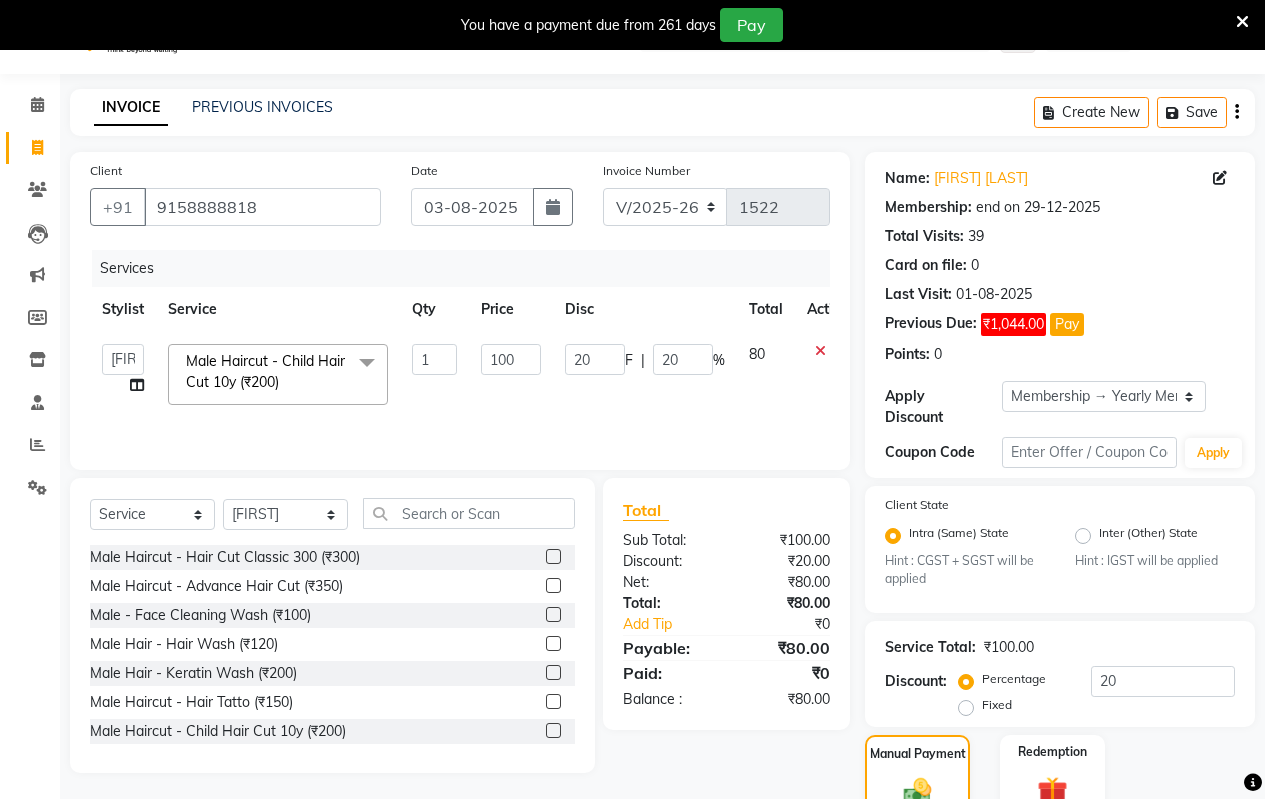 click on "100" 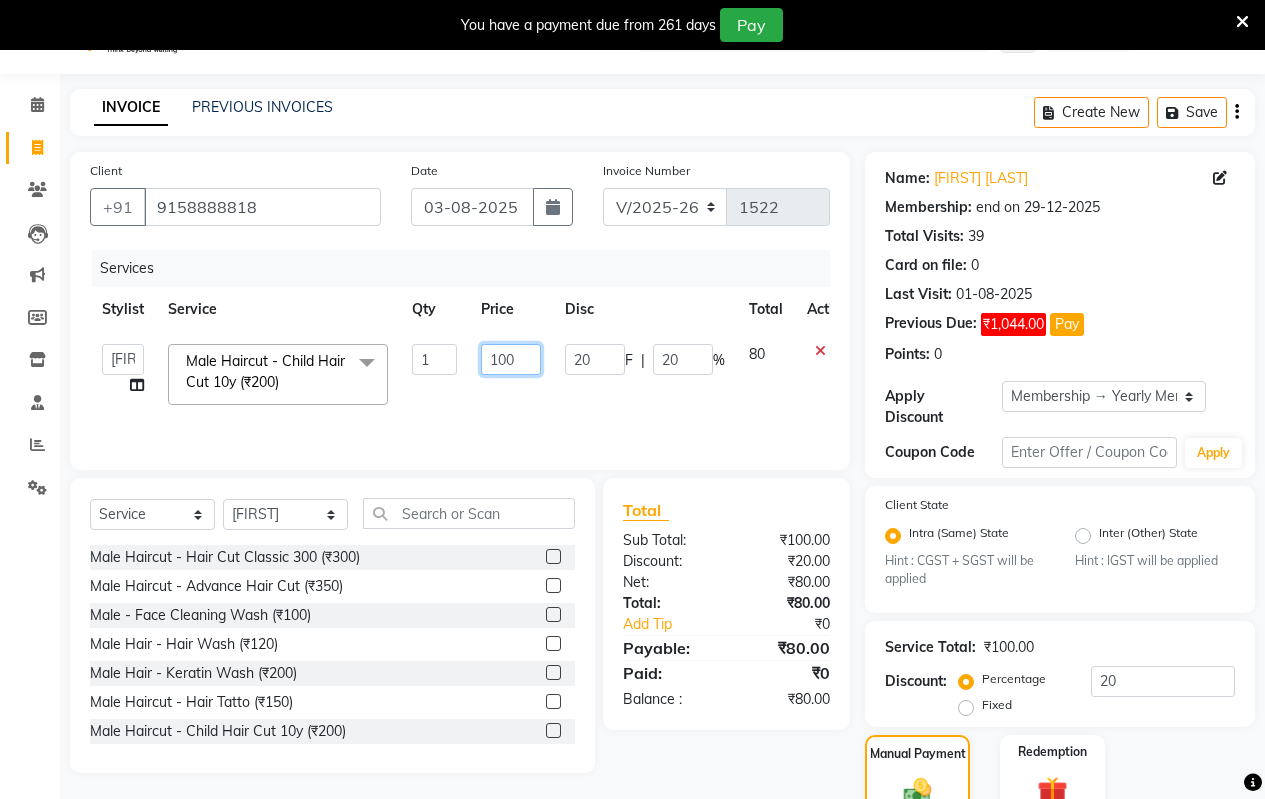 click on "100" 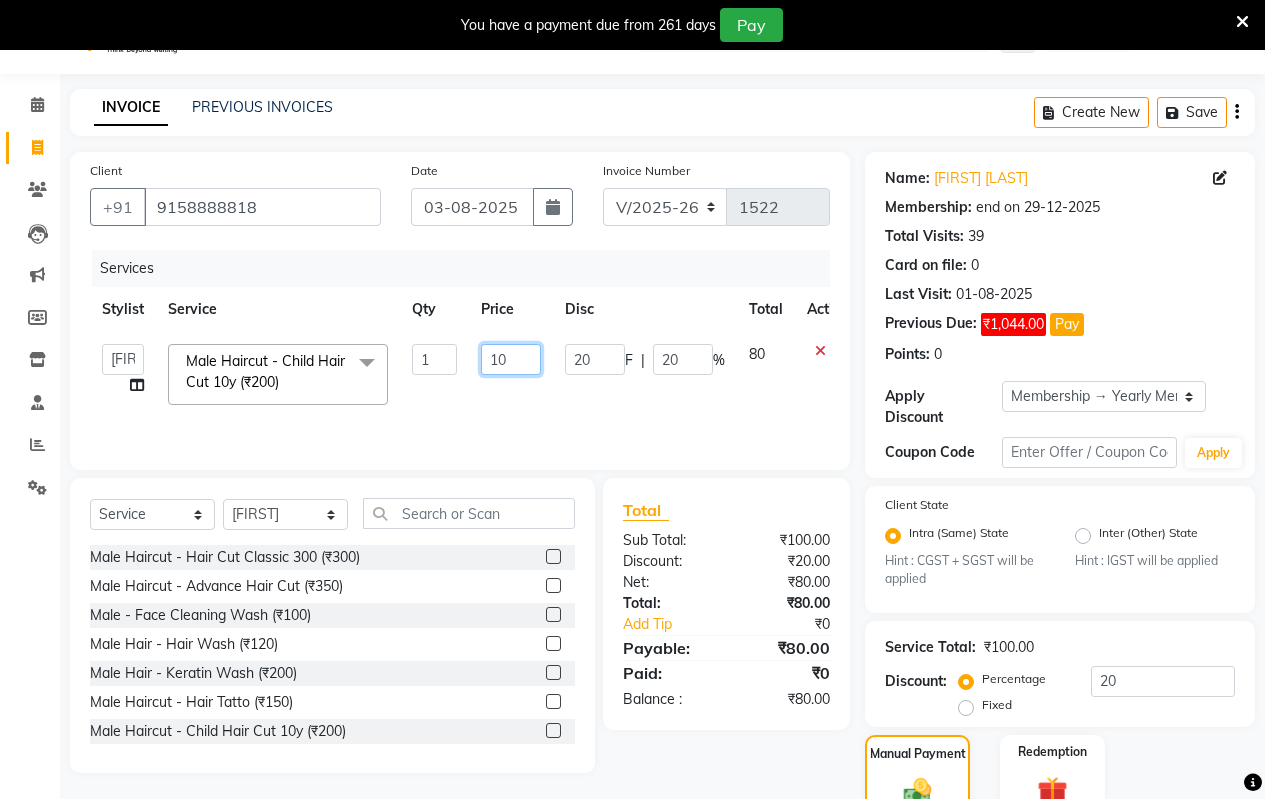 type on "1" 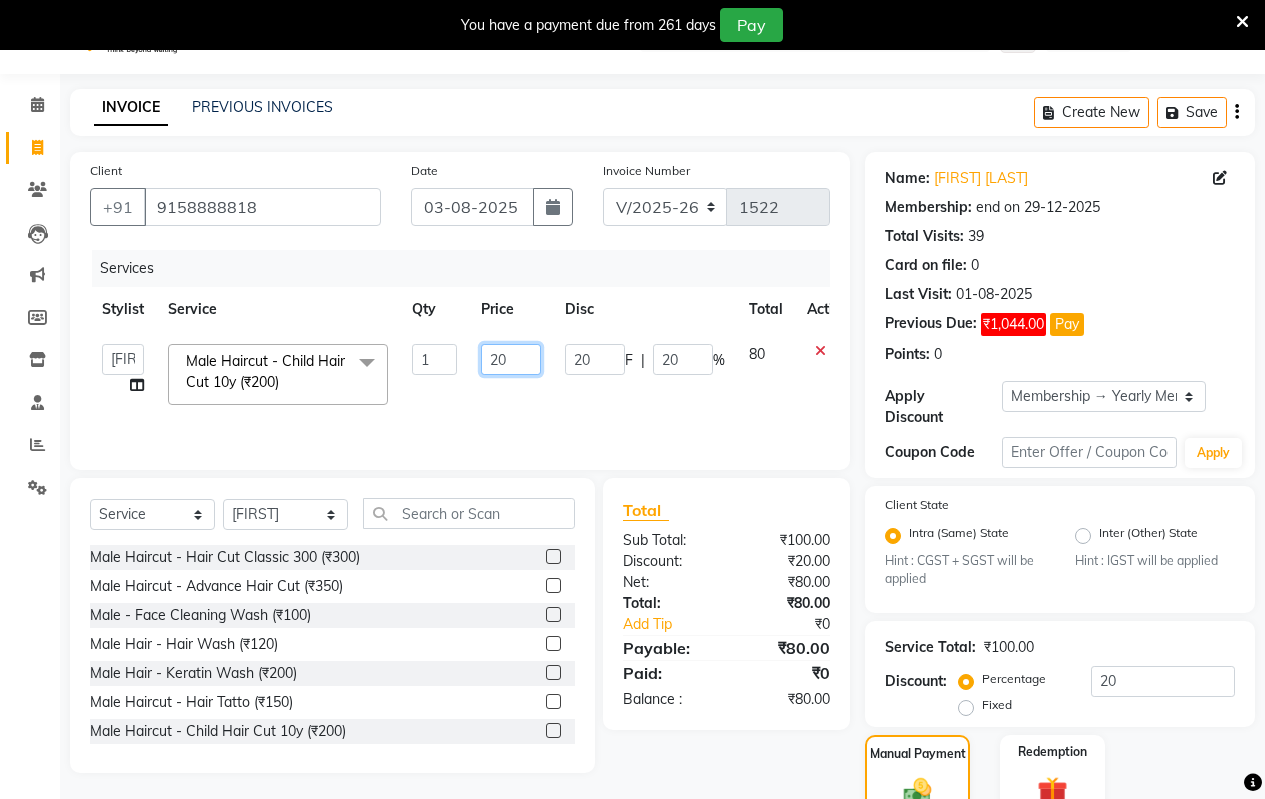 type on "200" 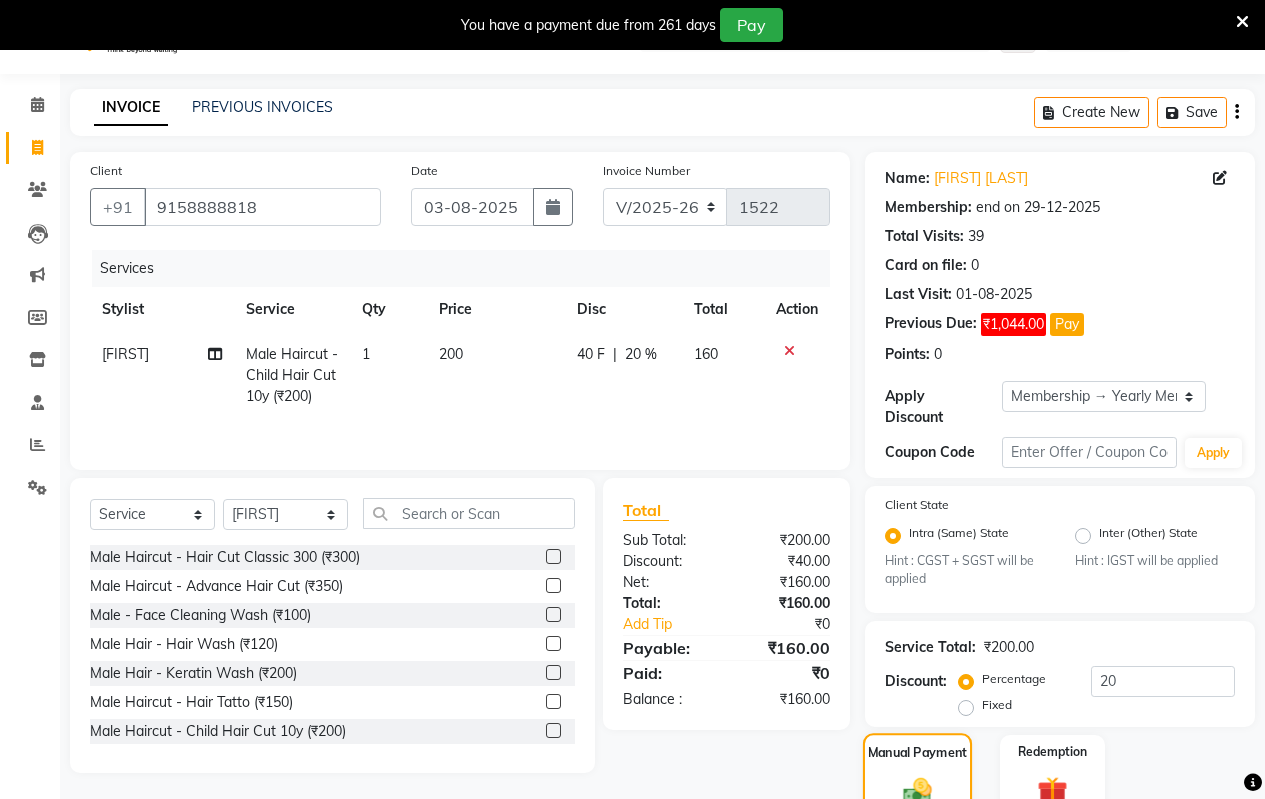click on "Manual Payment" 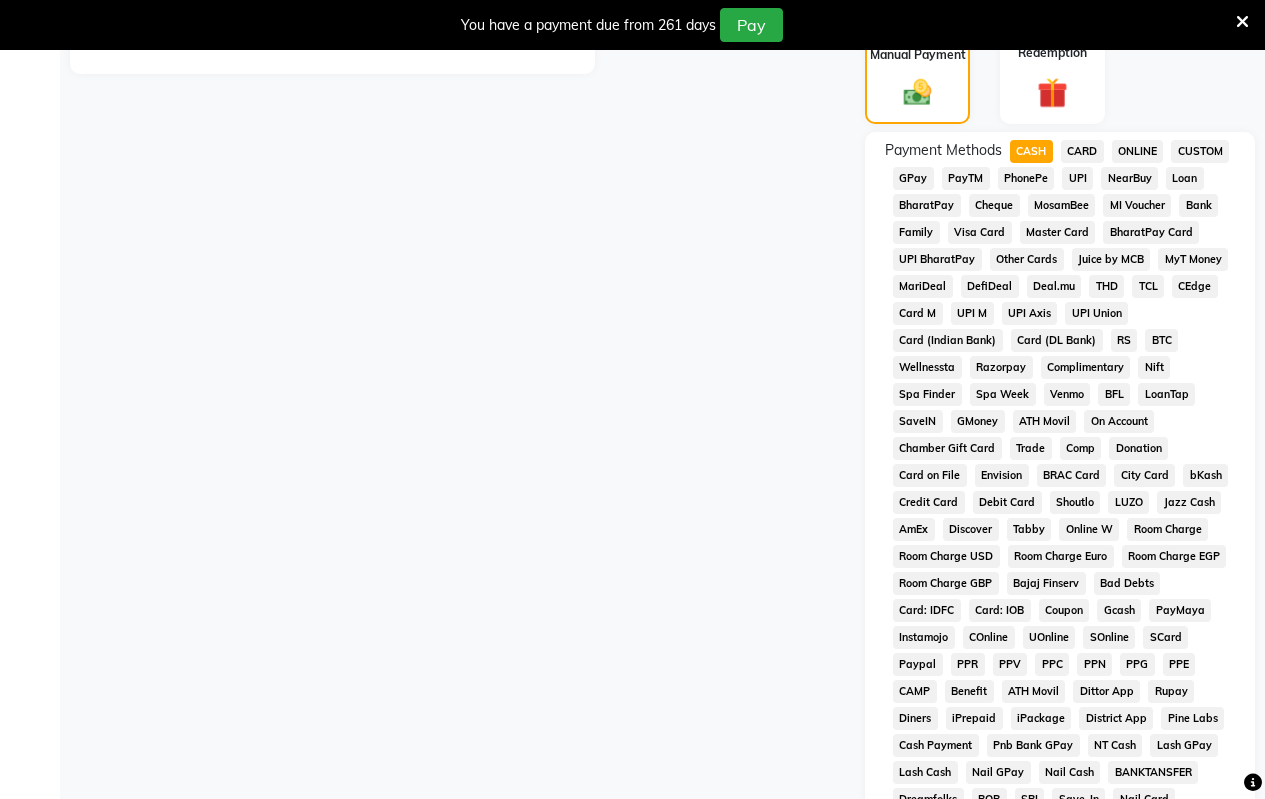 scroll, scrollTop: 648, scrollLeft: 0, axis: vertical 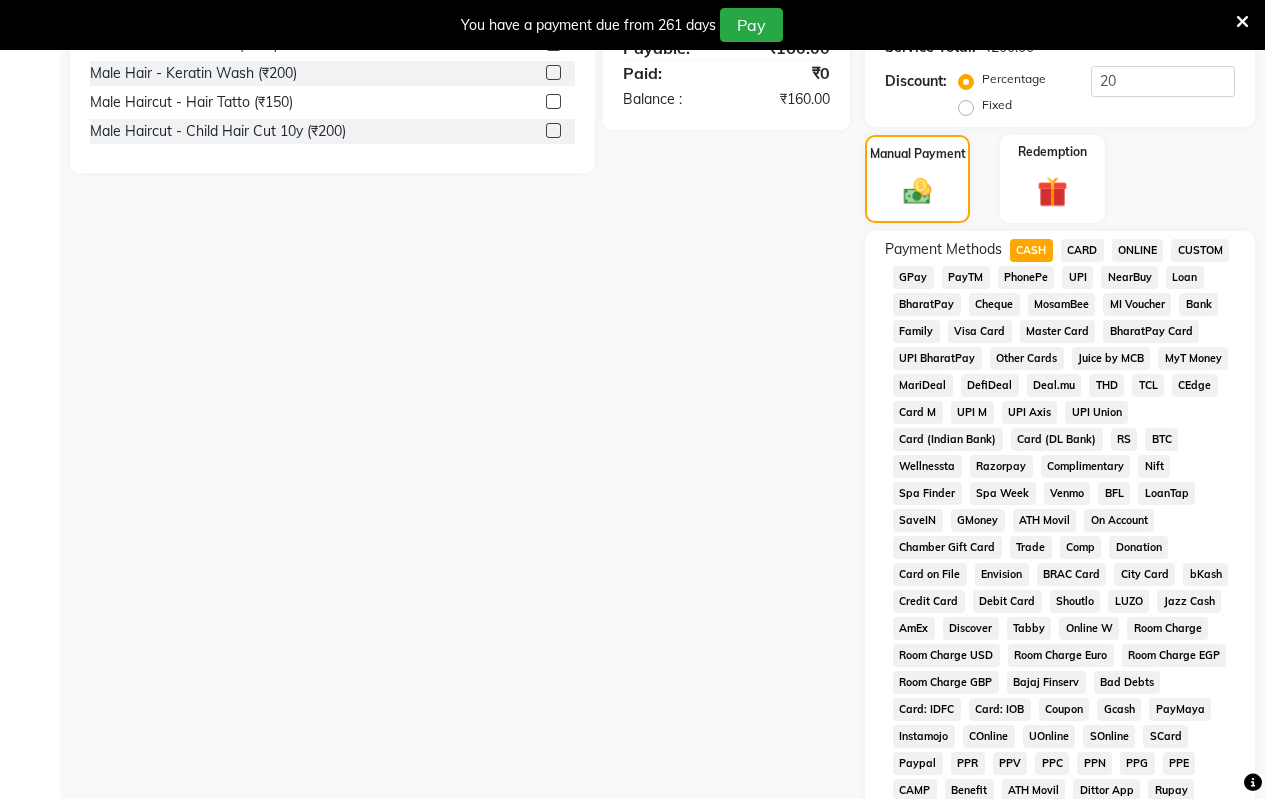 click on "ONLINE" 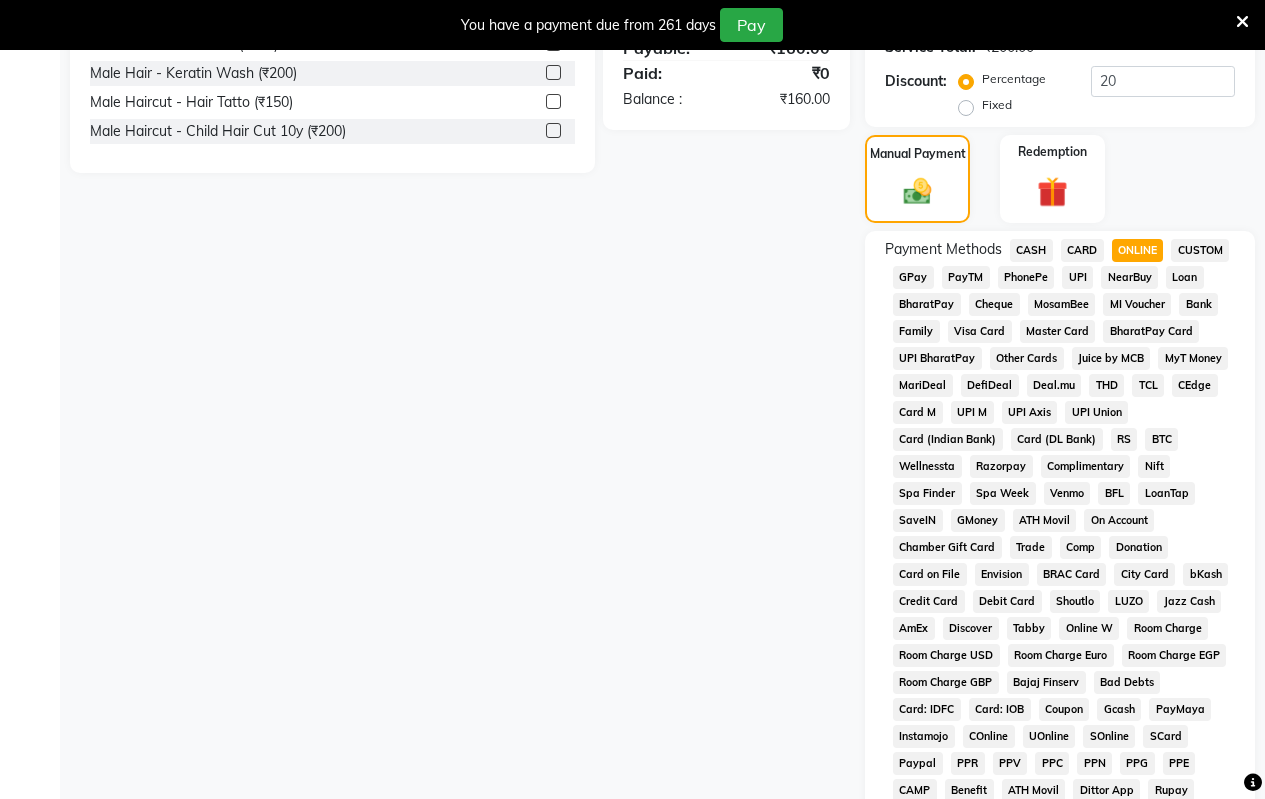 click on "CASH" 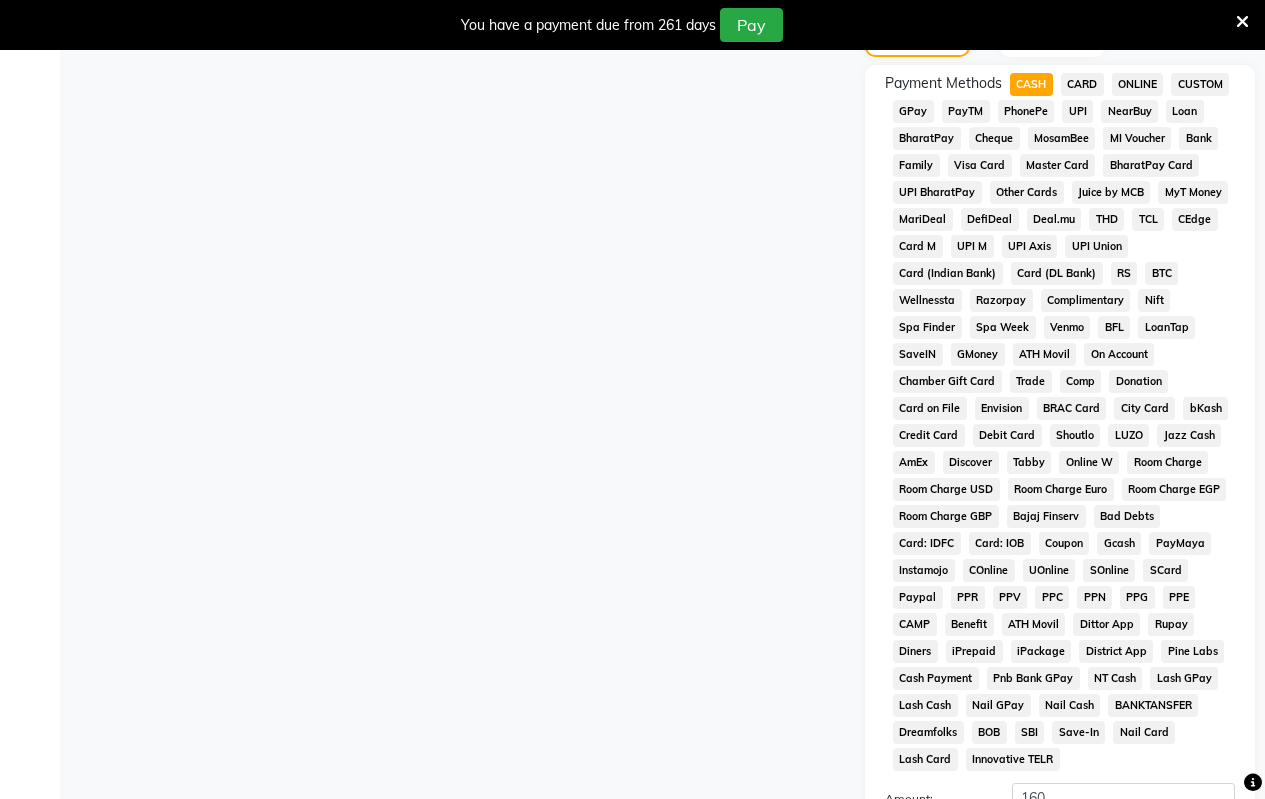 scroll, scrollTop: 1035, scrollLeft: 0, axis: vertical 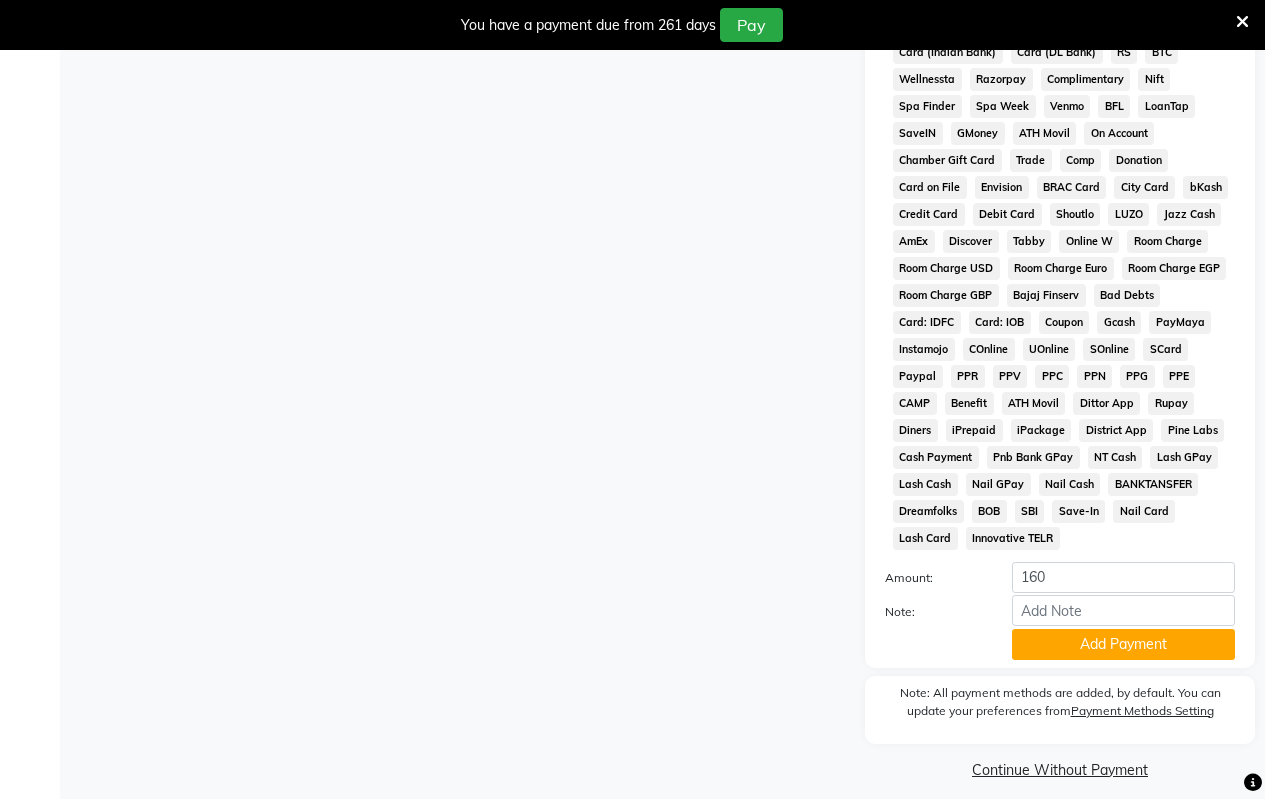 click on "Payment Methods  CASH   CARD   ONLINE   CUSTOM   GPay   PayTM   PhonePe   UPI   NearBuy   Loan   BharatPay   Cheque   MosamBee   MI Voucher   Bank   Family   Visa Card   Master Card   BharatPay Card   UPI BharatPay   Other Cards   Juice by MCB   MyT Money   MariDeal   DefiDeal   Deal.mu   THD   TCL   CEdge   Card M   UPI M   UPI Axis   UPI Union   Card (Indian Bank)   Card (DL Bank)   RS   BTC   Wellnessta   Razorpay   Complimentary   Nift   Spa Finder   Spa Week   Venmo   BFL   LoanTap   SaveIN   GMoney   ATH Movil   On Account   Chamber Gift Card   Trade   Comp   Donation   Card on File   Envision   BRAC Card   City Card   bKash   Credit Card   Debit Card   Shoutlo   LUZO   Jazz Cash   AmEx   Discover   Tabby   Online W   Room Charge   Room Charge USD   Room Charge Euro   Room Charge EGP   Room Charge GBP   Bajaj Finserv   Bad Debts   Card: IDFC   Card: IOB   Coupon   Gcash   PayMaya   Instamojo   COnline   UOnline   SOnline   SCard   Paypal   PPR   PPV   PPC   PPN   PPG   PPE   CAMP   Benefit   ATH Movil" 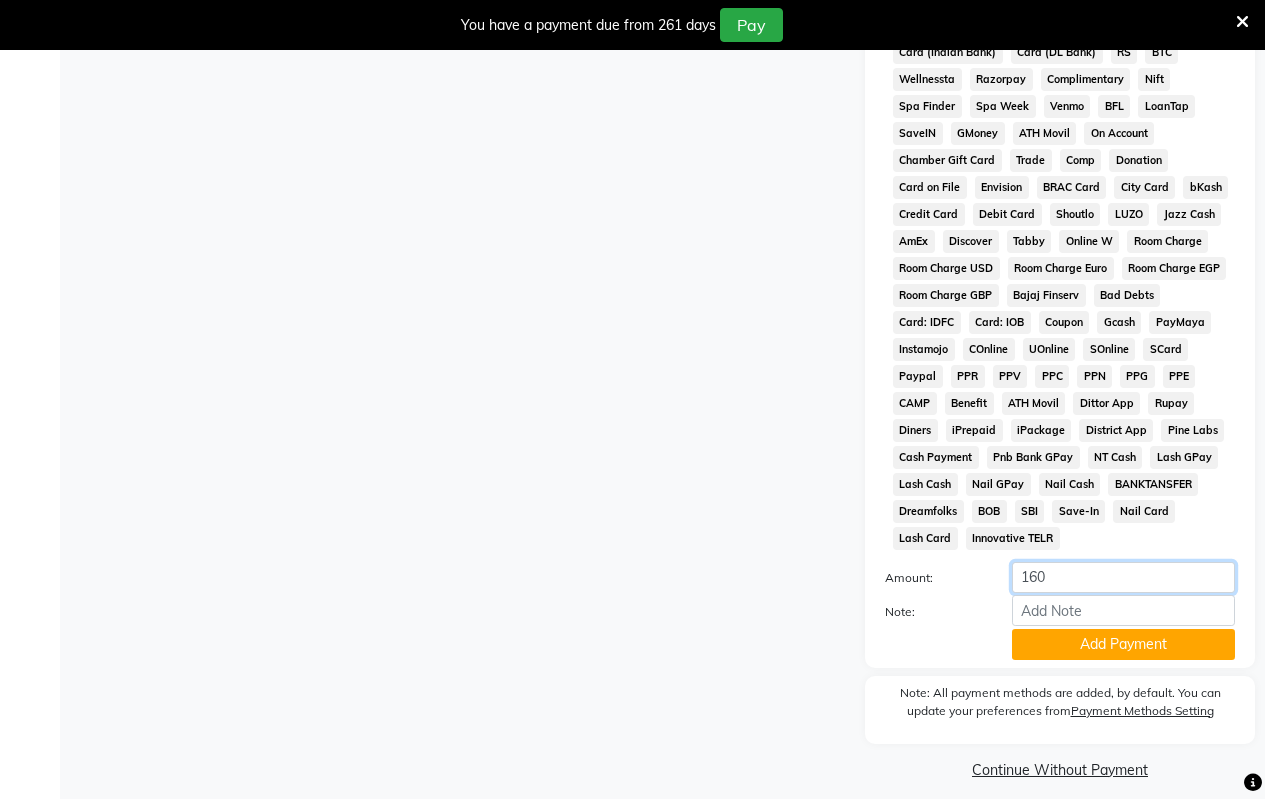 click on "160" 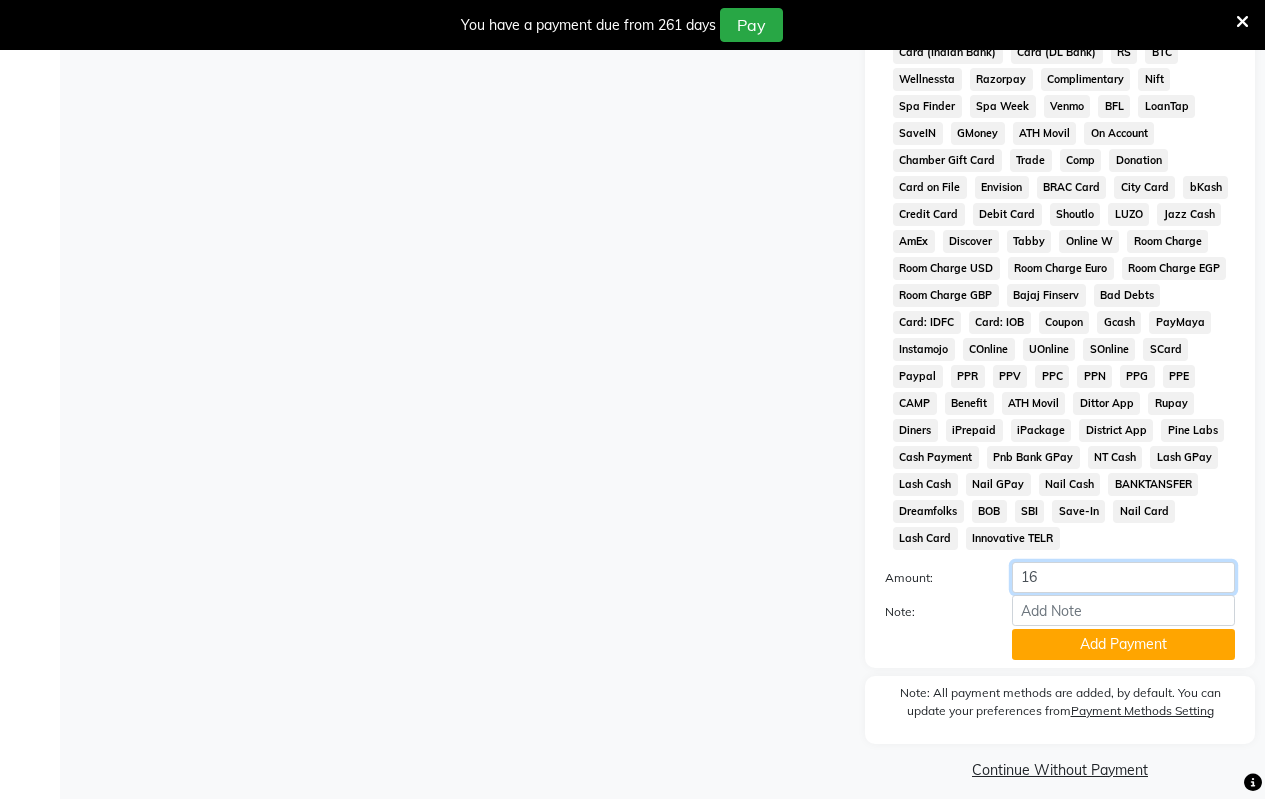 type on "1" 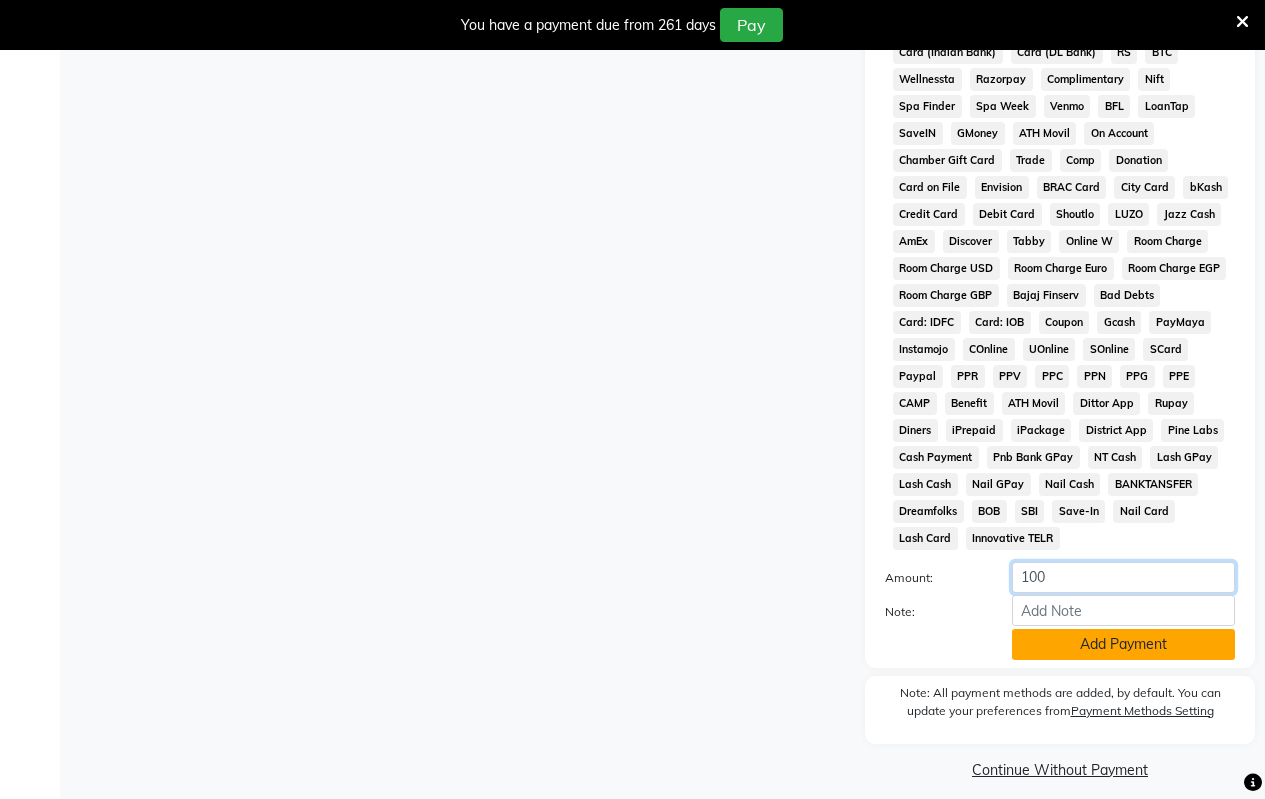 type on "100" 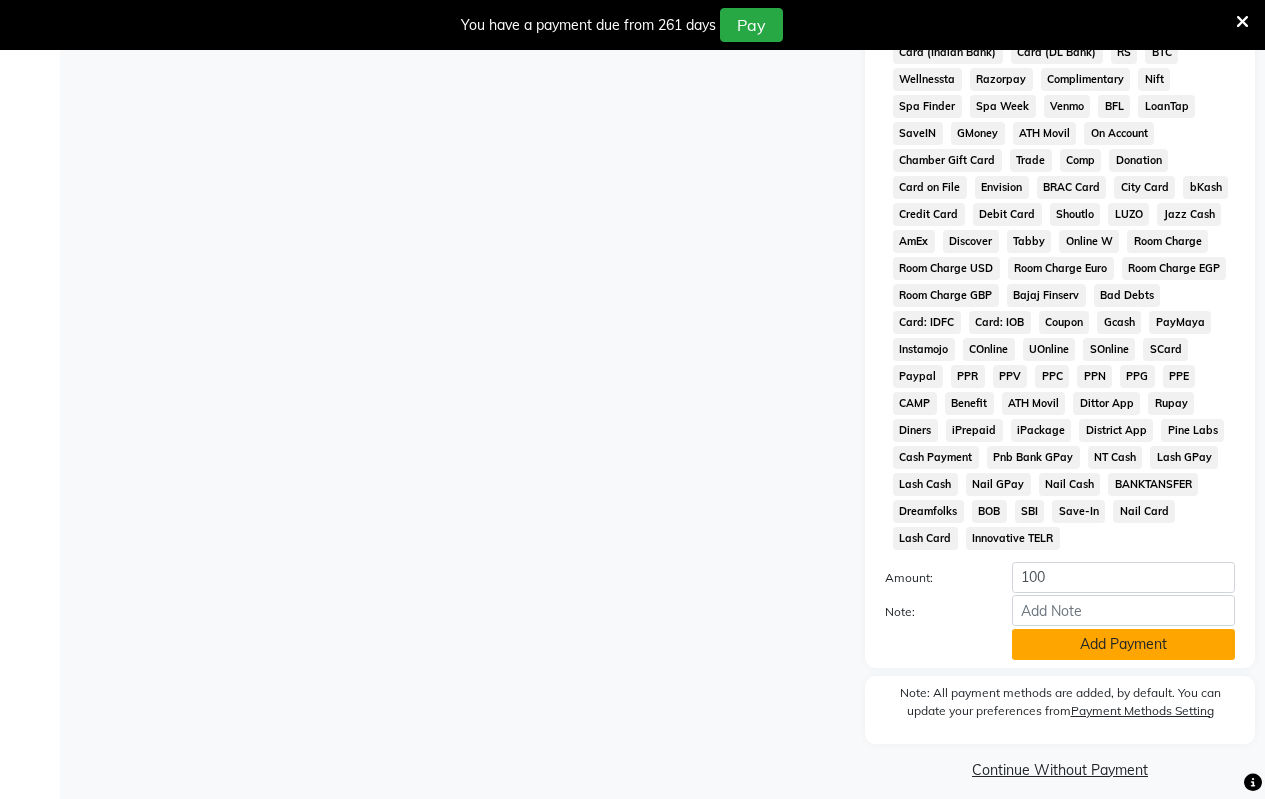 click on "Add Payment" 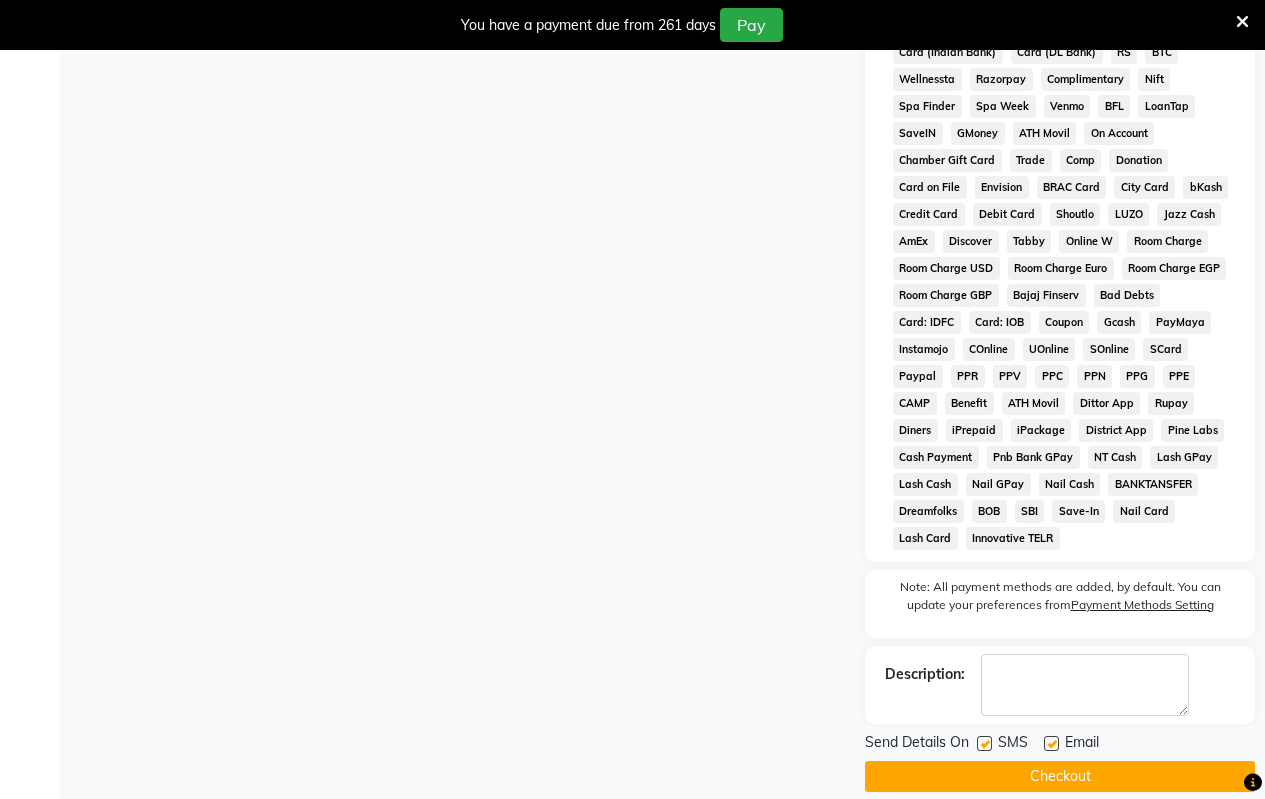 click on "Checkout" 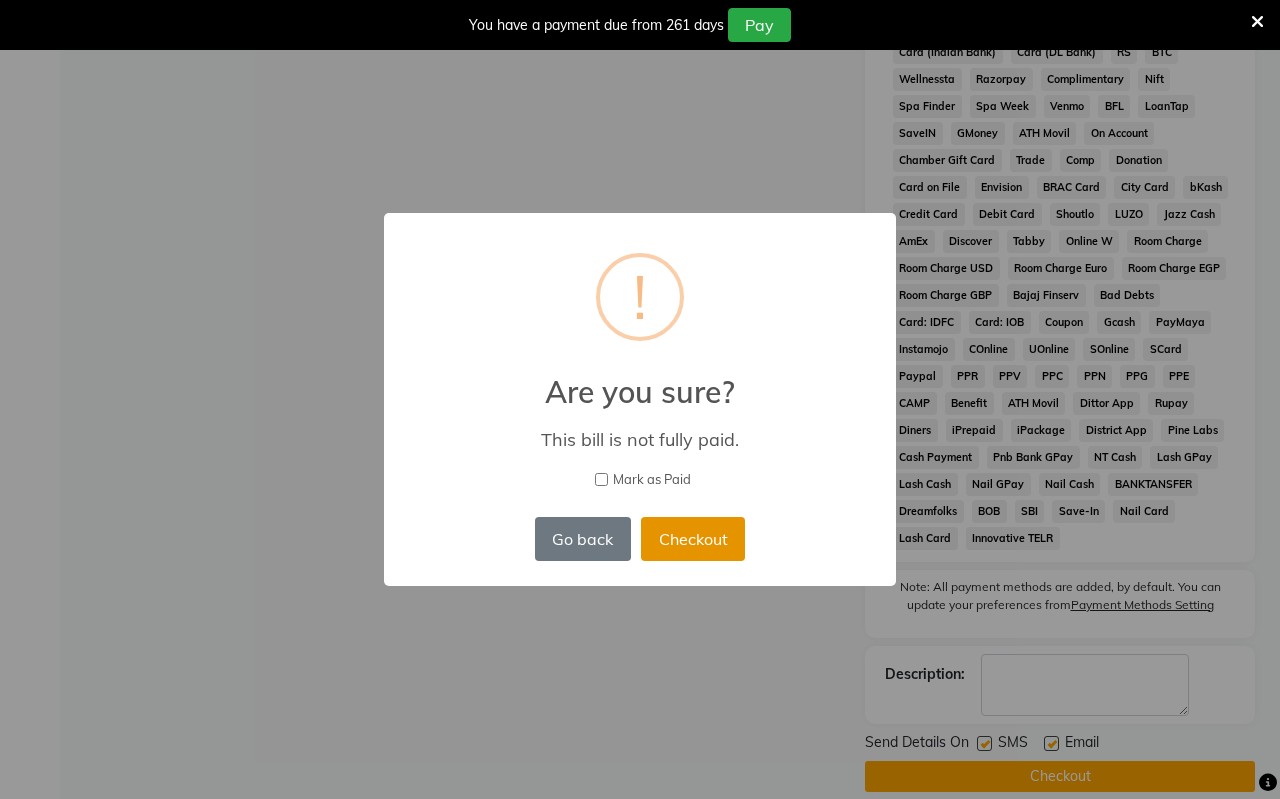 click on "Checkout" at bounding box center [693, 539] 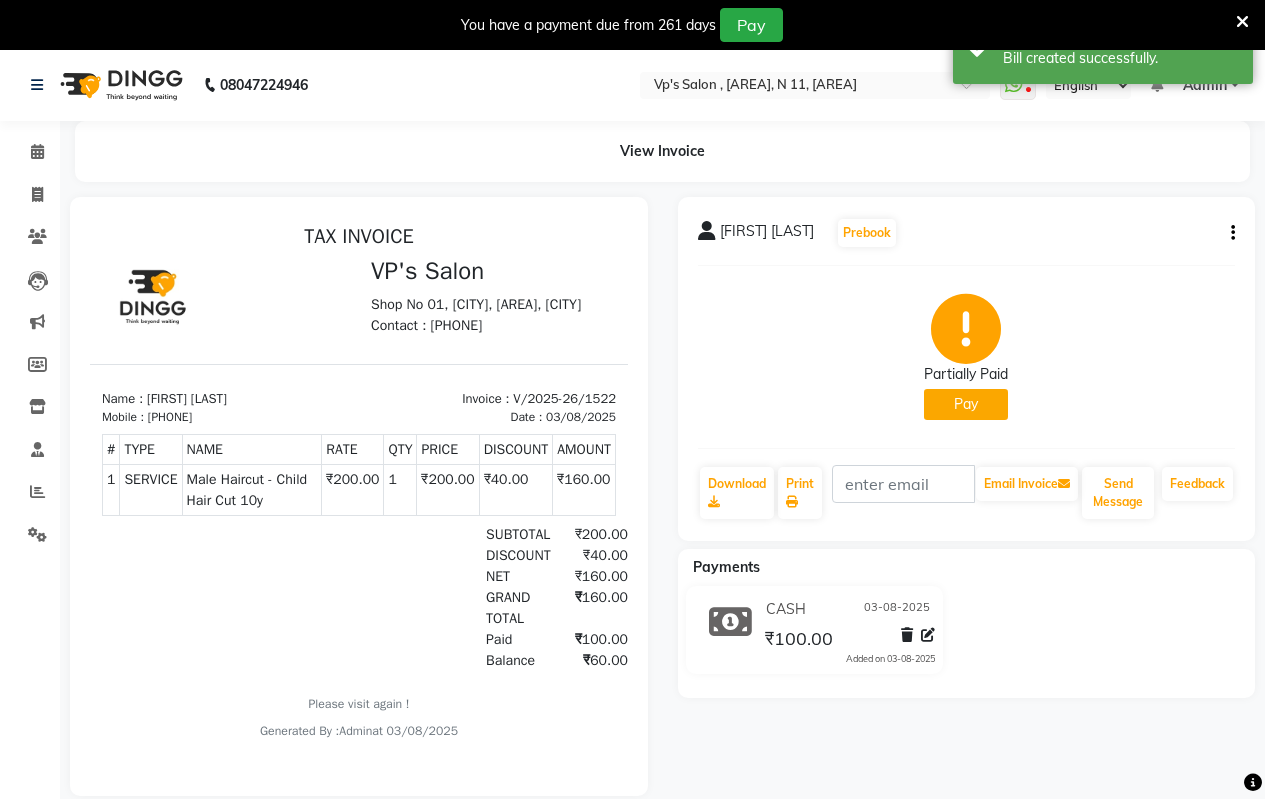 scroll, scrollTop: 0, scrollLeft: 0, axis: both 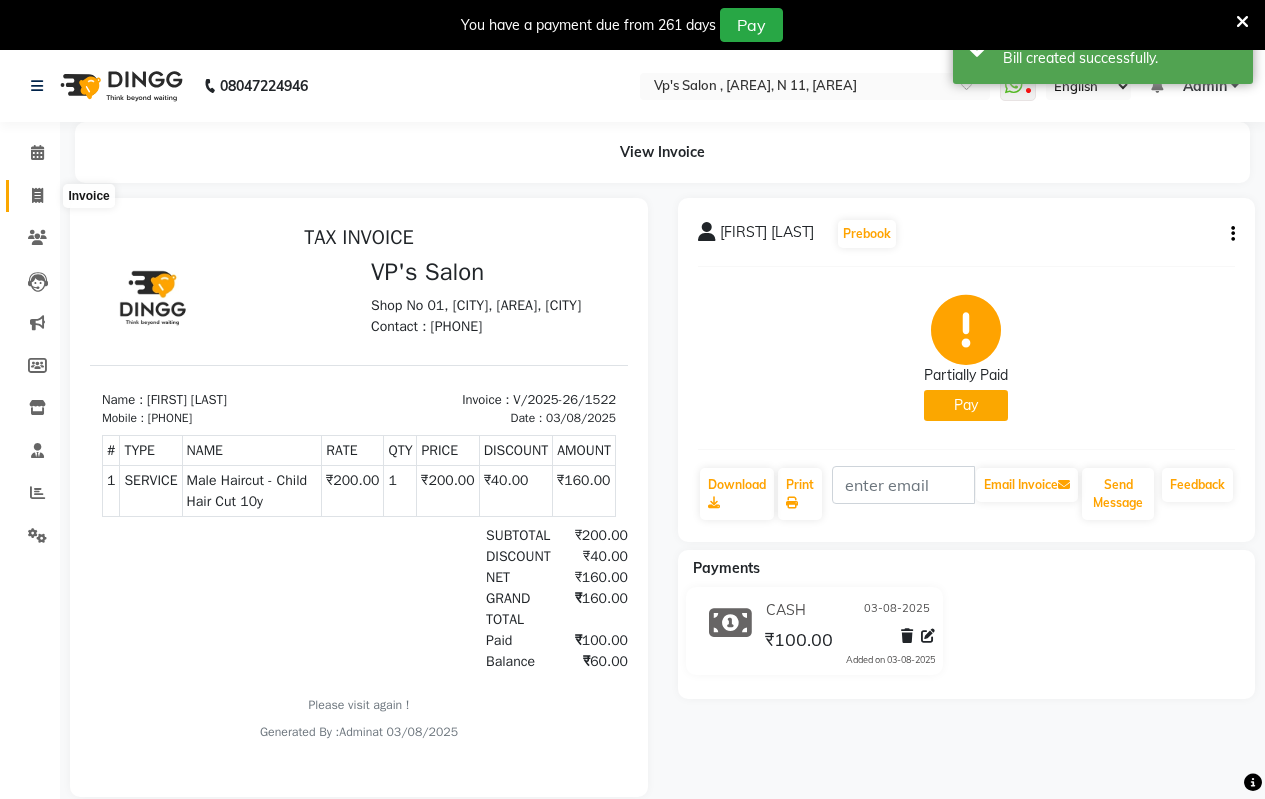 click 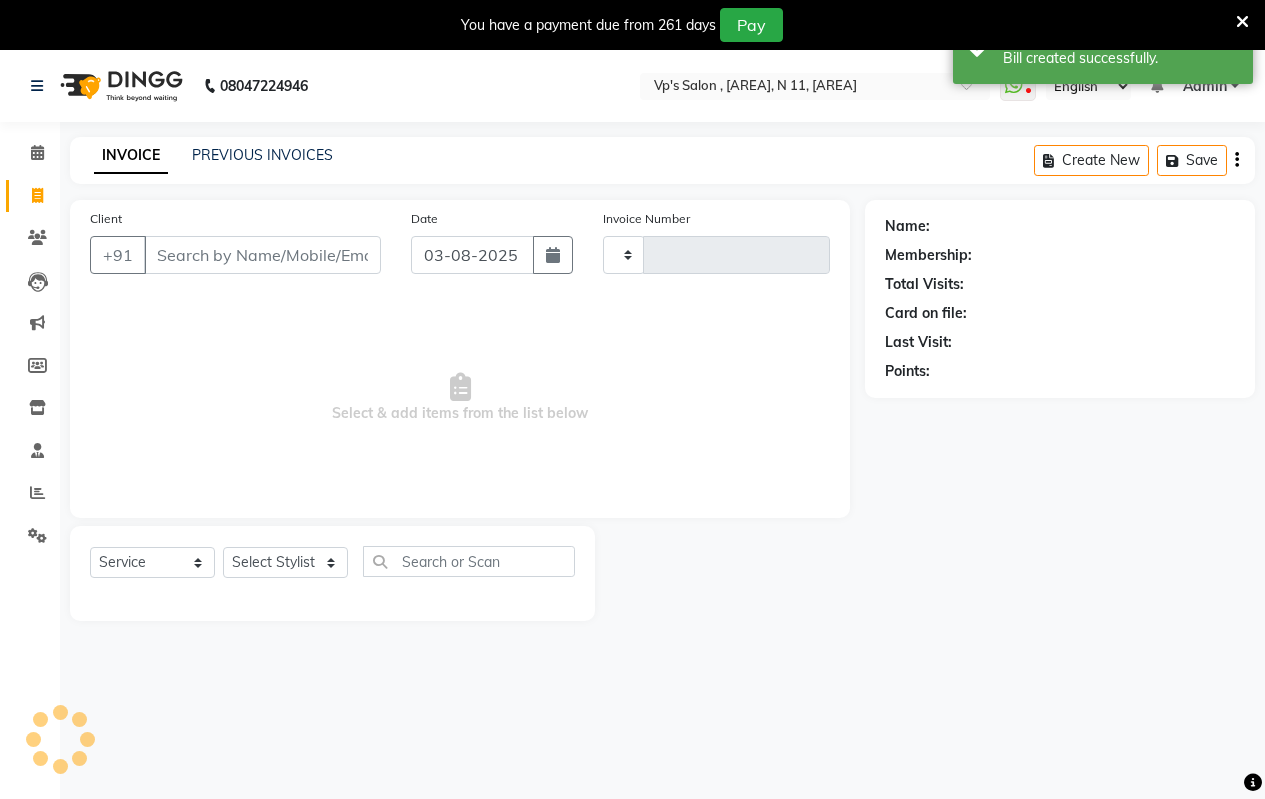 scroll, scrollTop: 50, scrollLeft: 0, axis: vertical 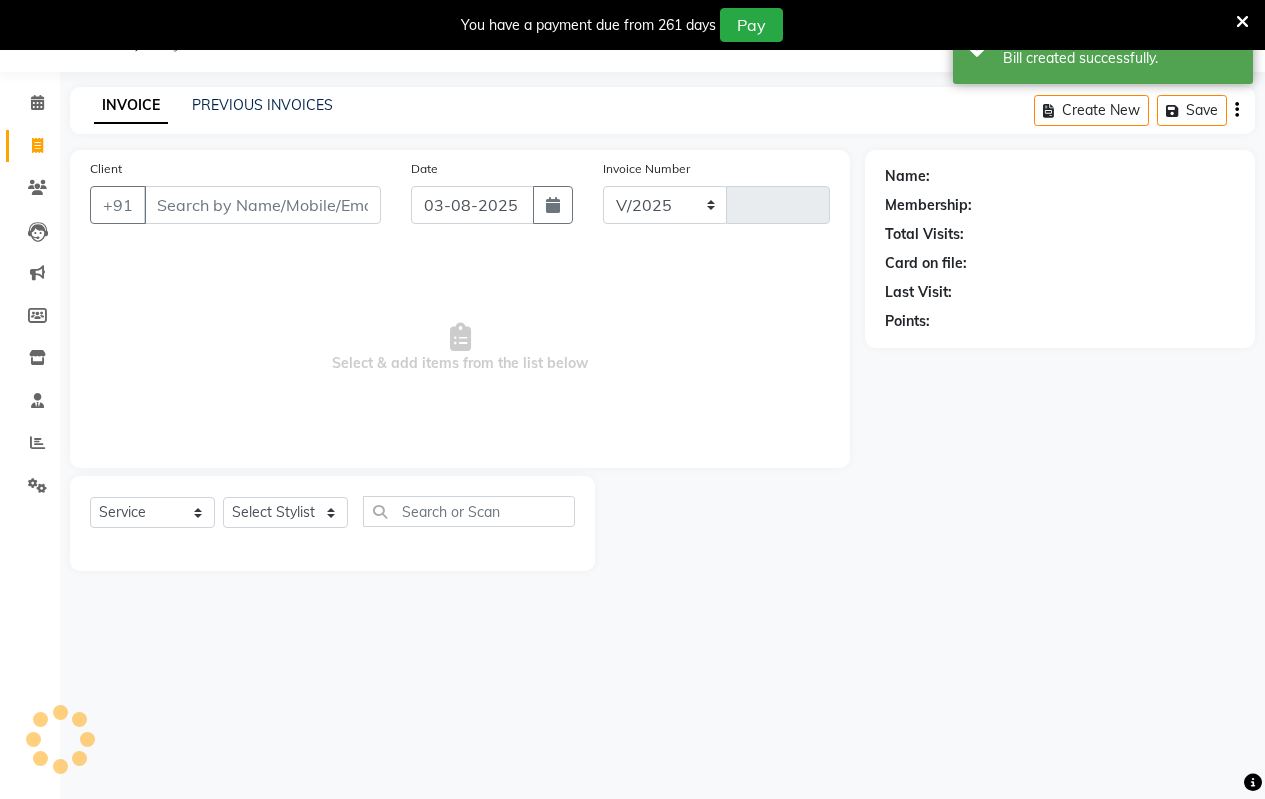 select on "4917" 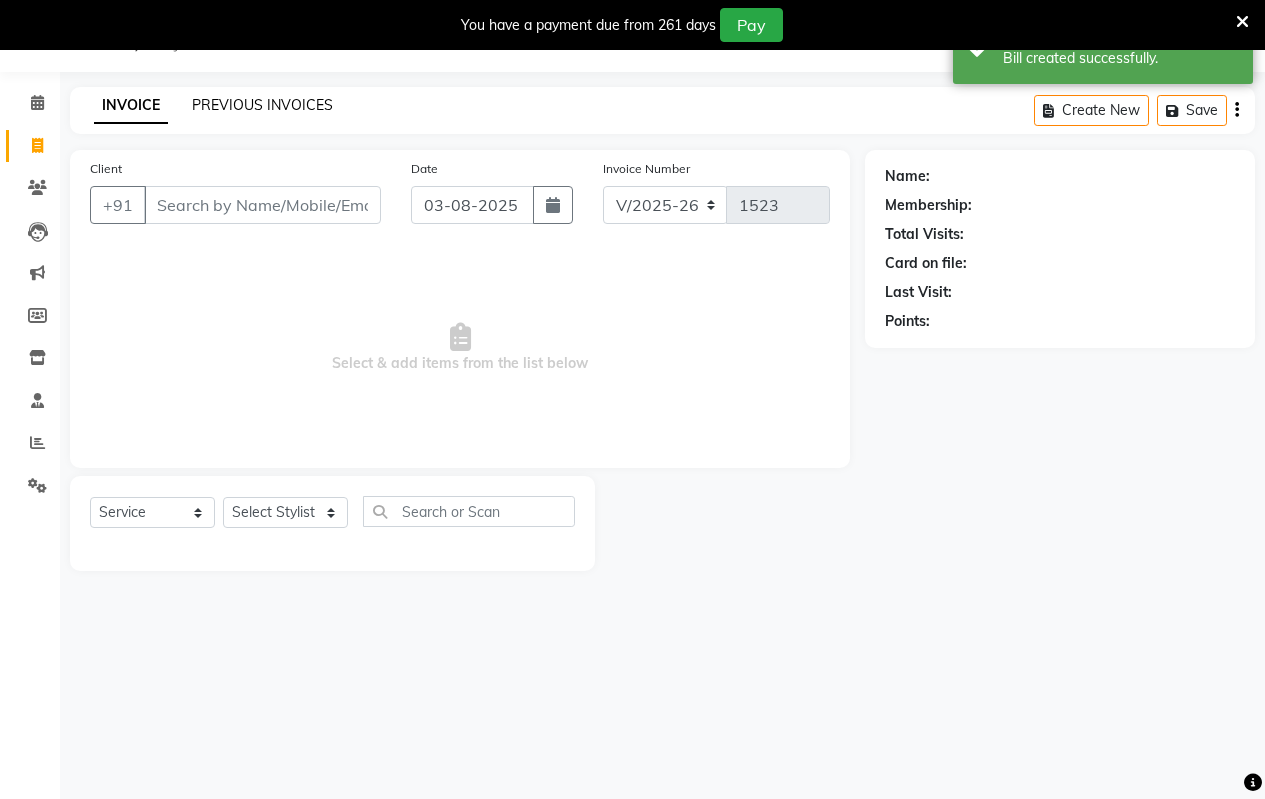 click on "PREVIOUS INVOICES" 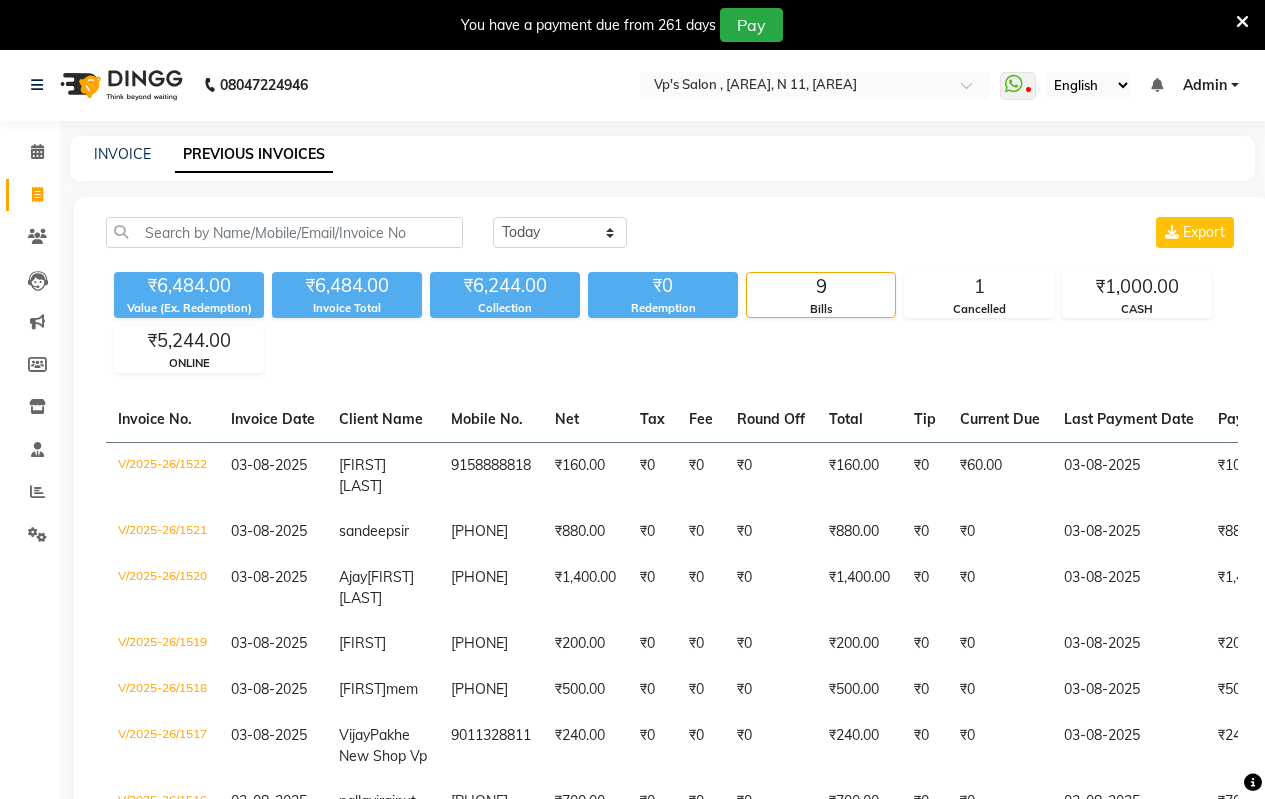 scroll, scrollTop: 0, scrollLeft: 0, axis: both 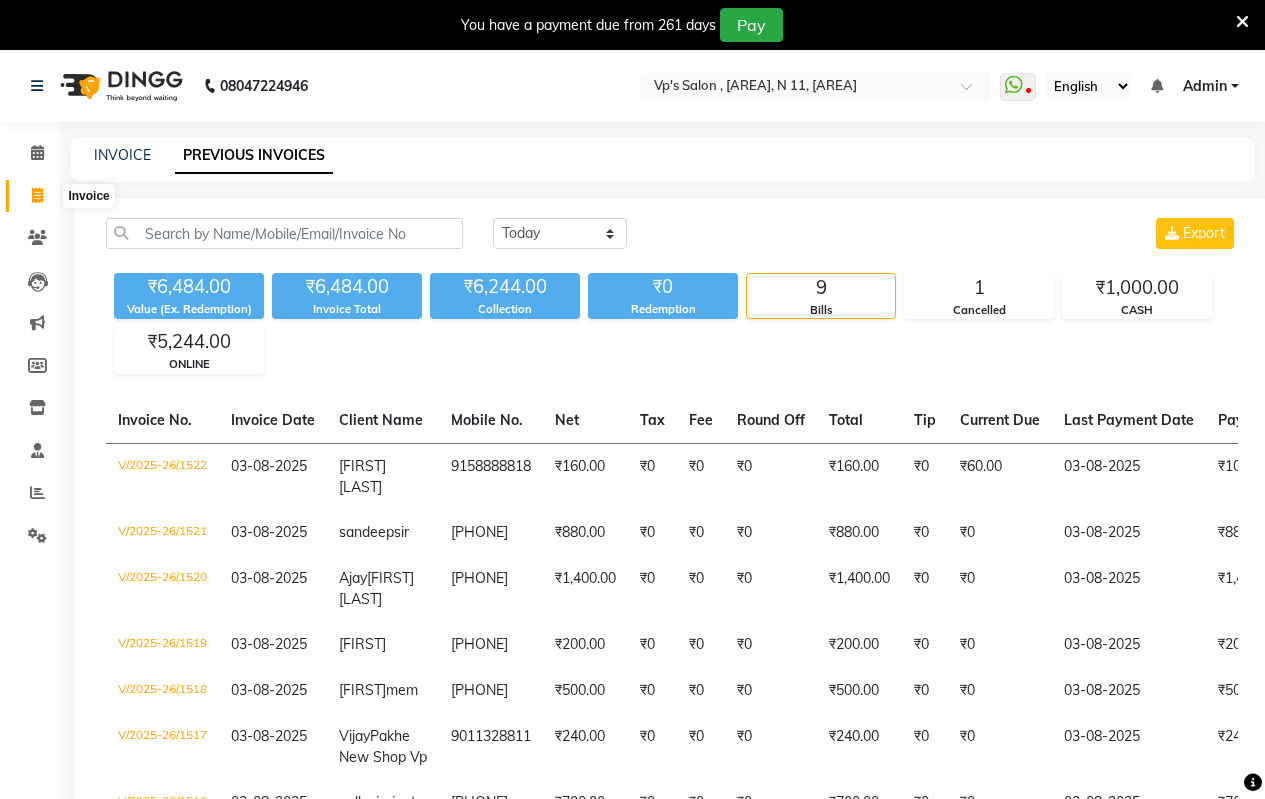 click 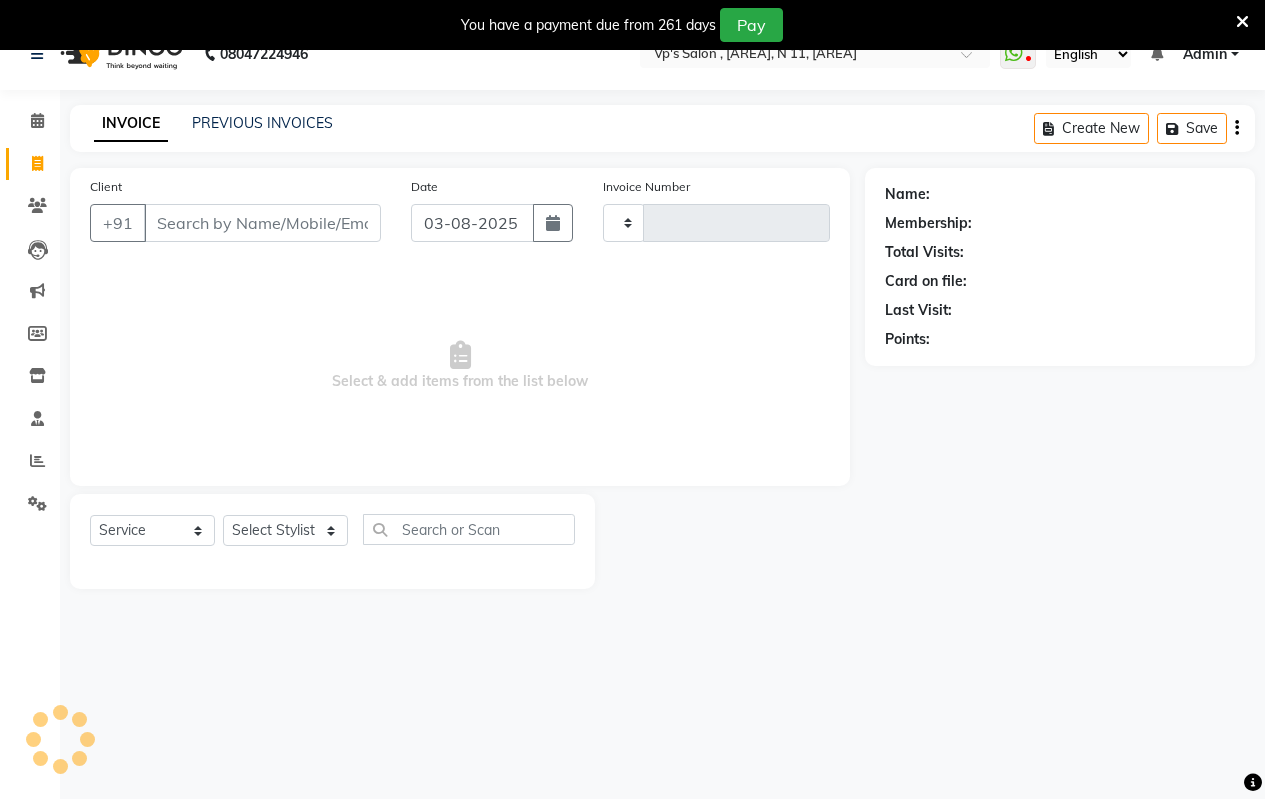 type on "1523" 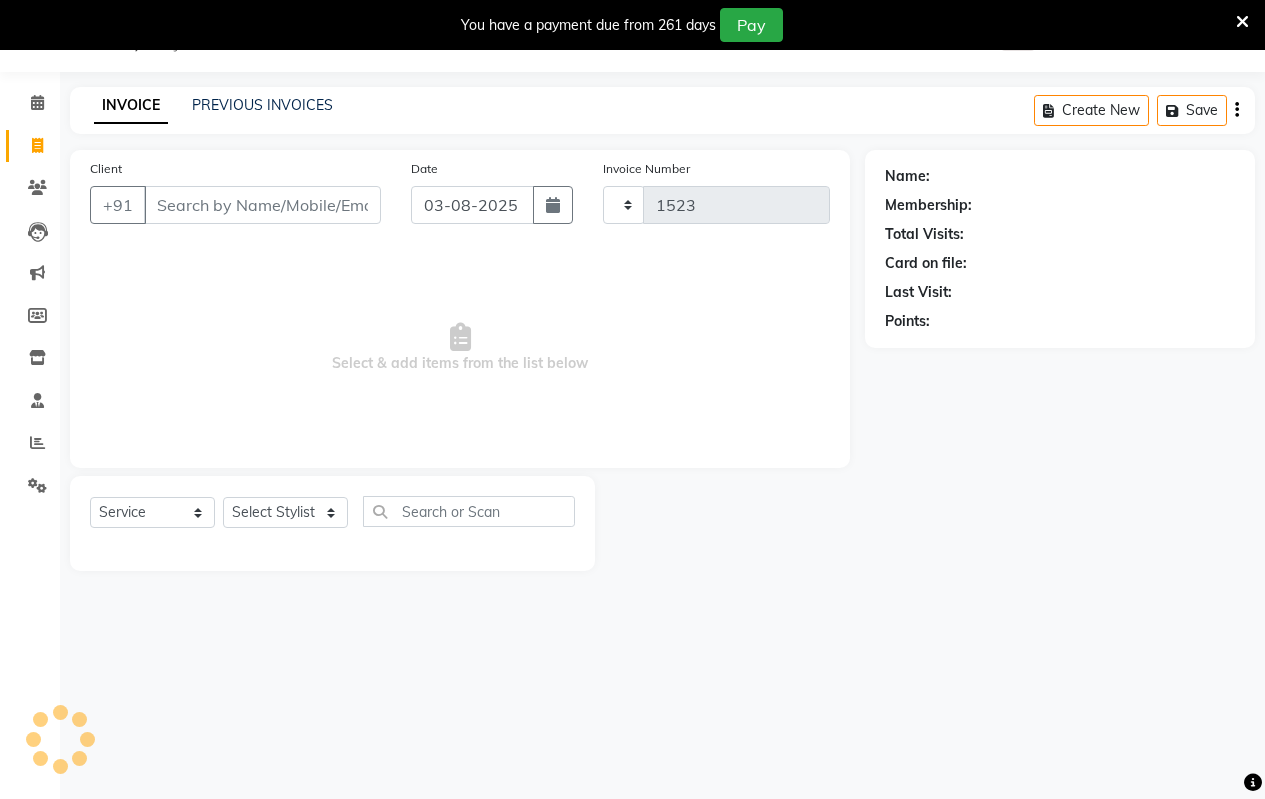 select on "4917" 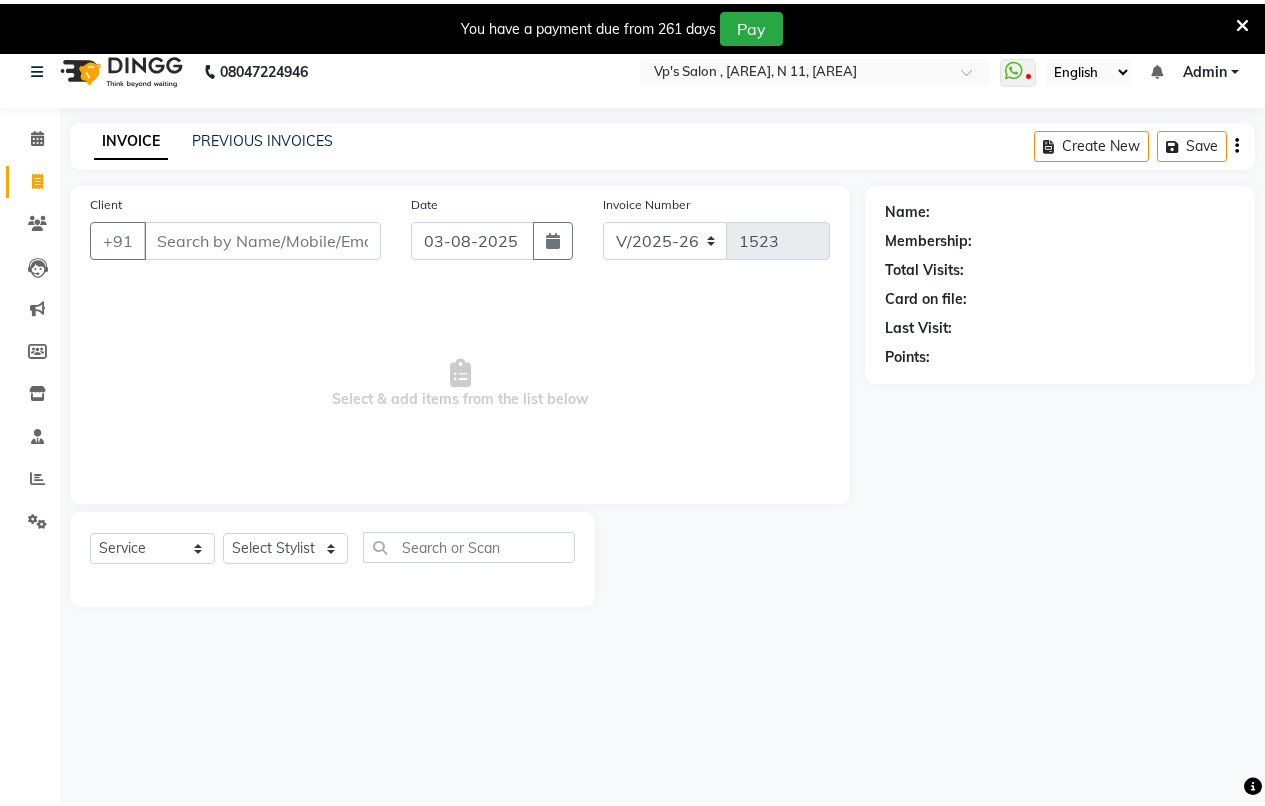 scroll, scrollTop: 0, scrollLeft: 0, axis: both 